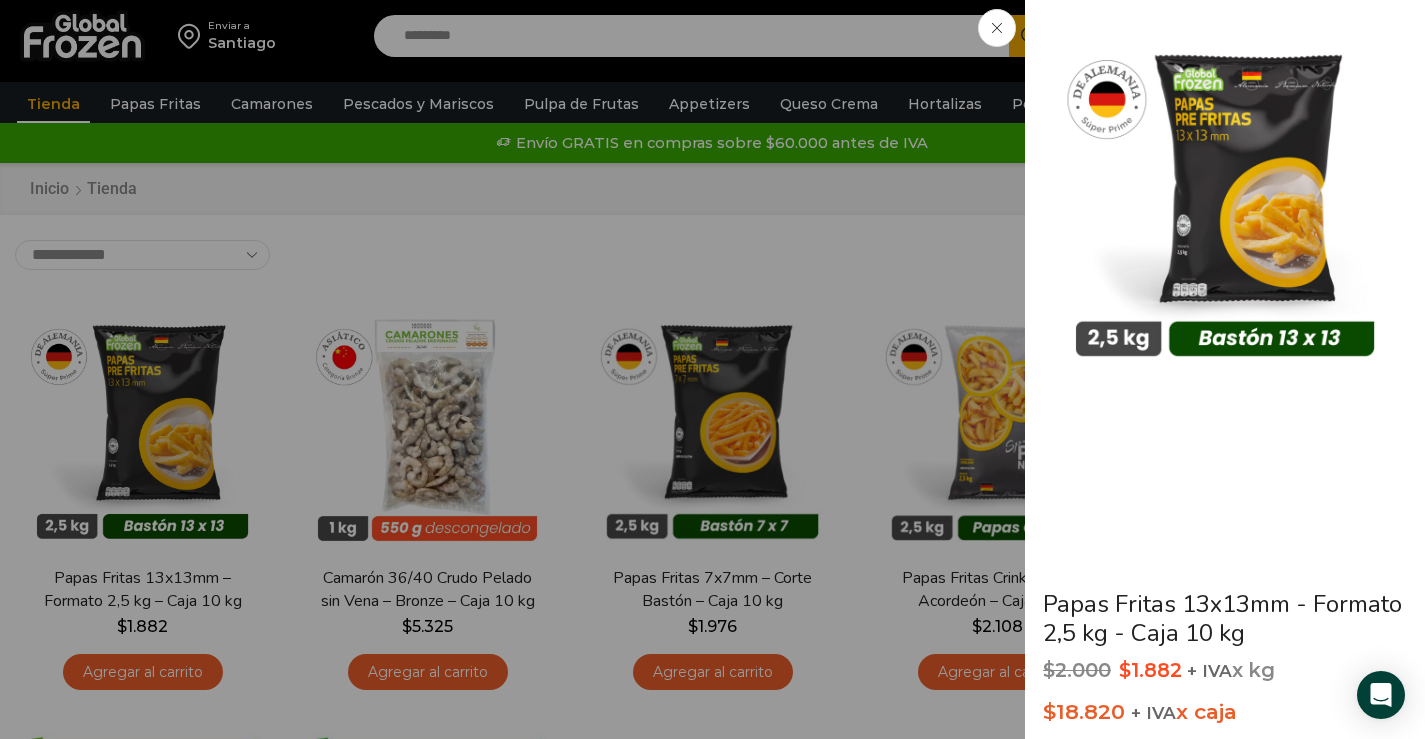 scroll, scrollTop: 0, scrollLeft: 0, axis: both 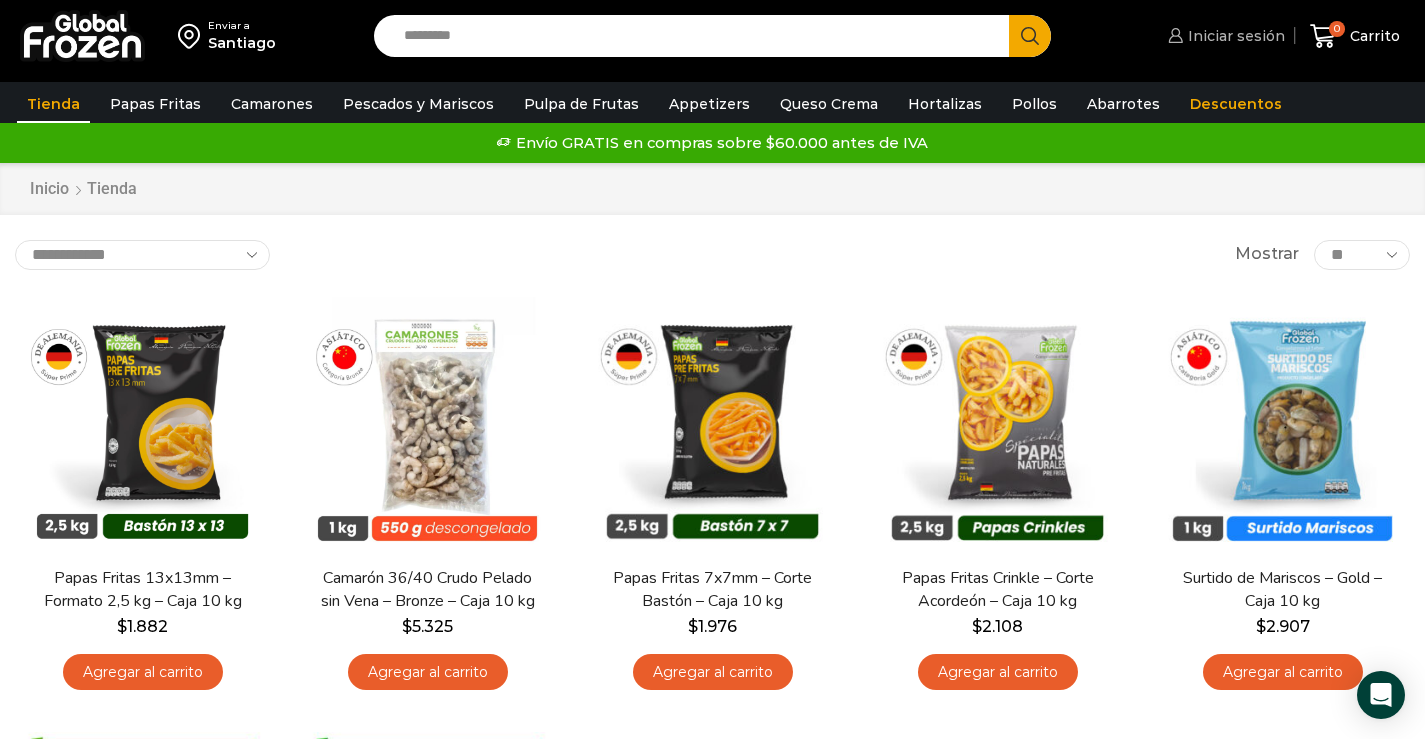 click on "Iniciar sesión" at bounding box center (1234, 36) 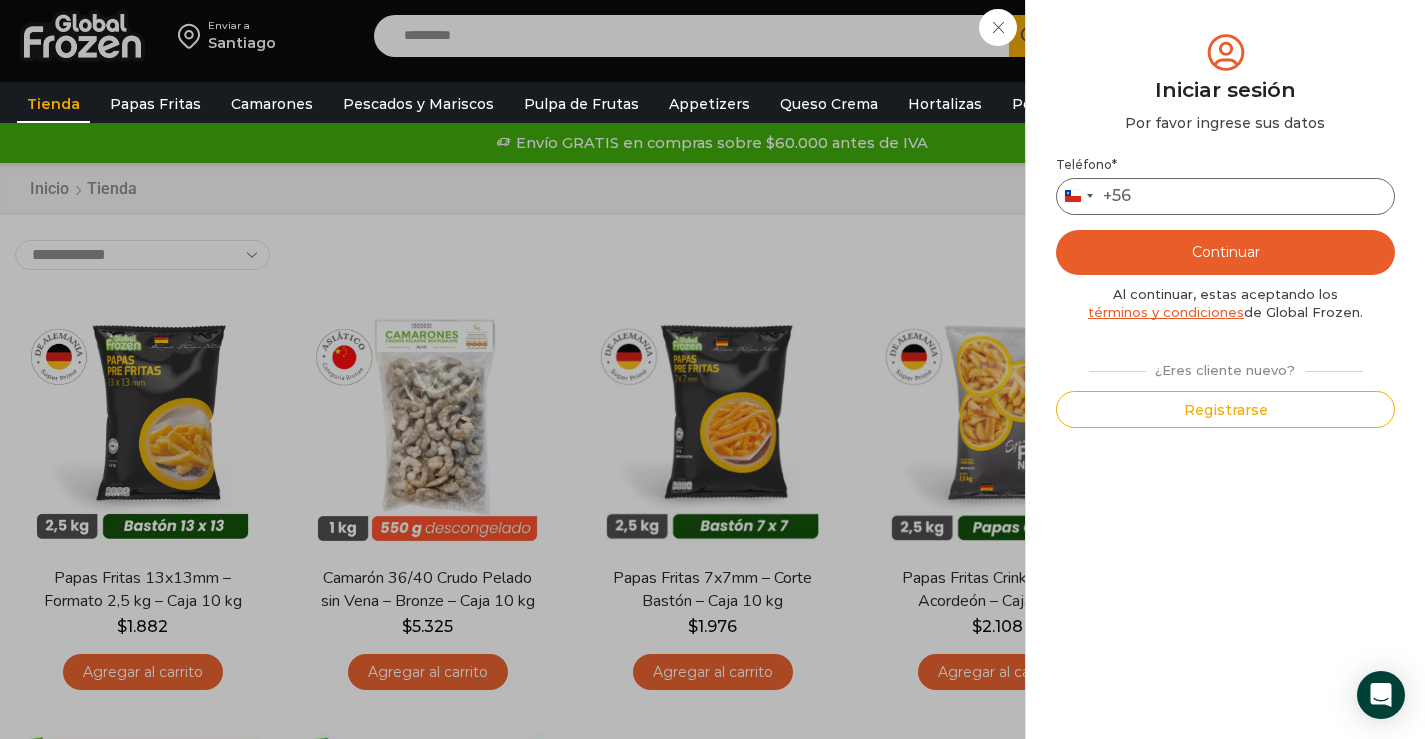 click on "Teléfono
*" at bounding box center [1225, 196] 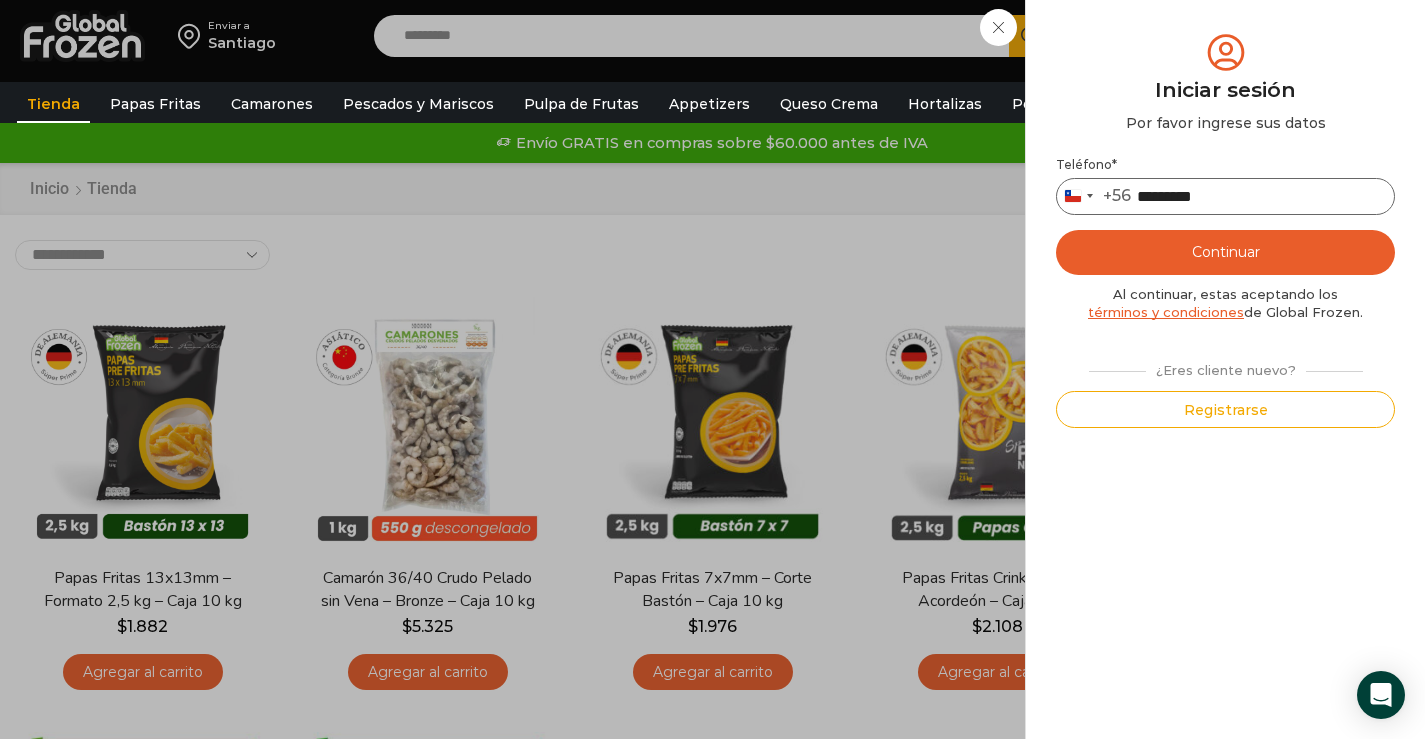 type on "*********" 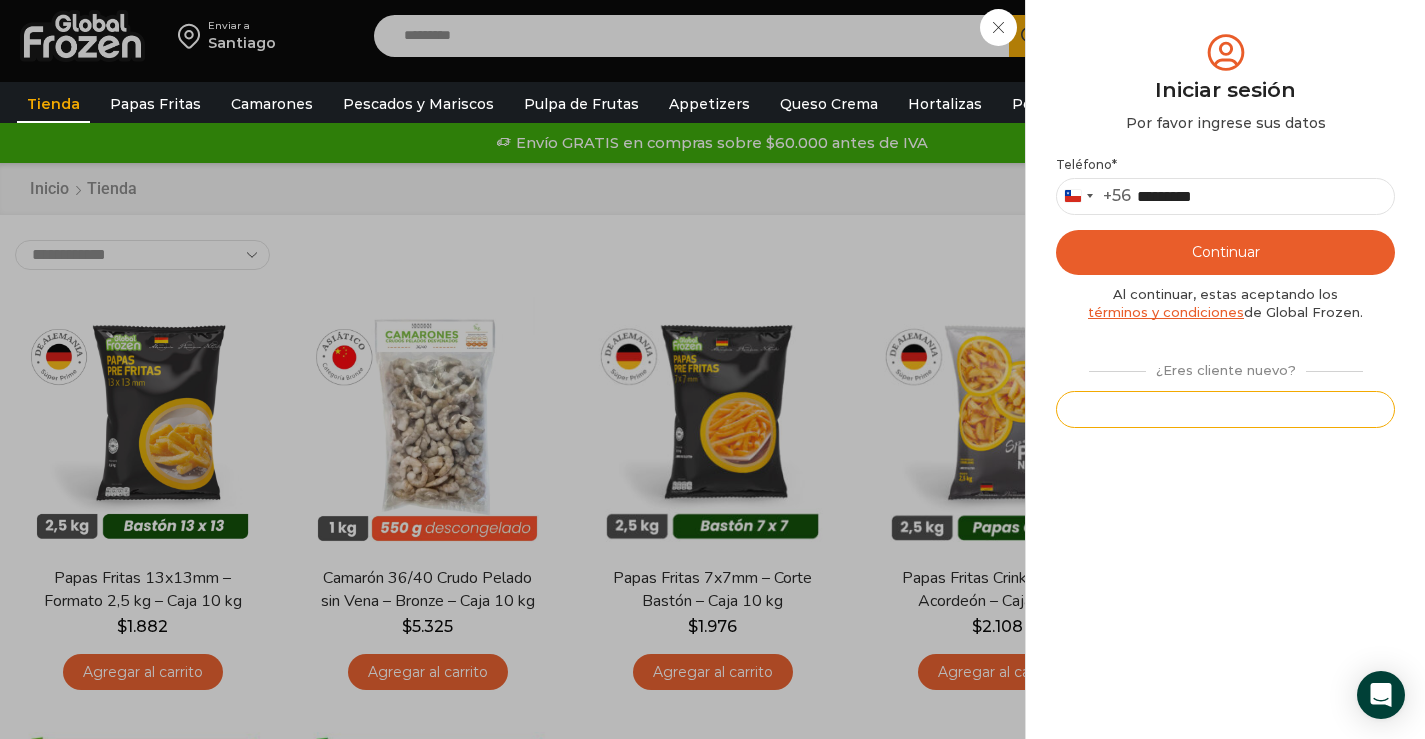 click on "Registrarse" at bounding box center (1225, 409) 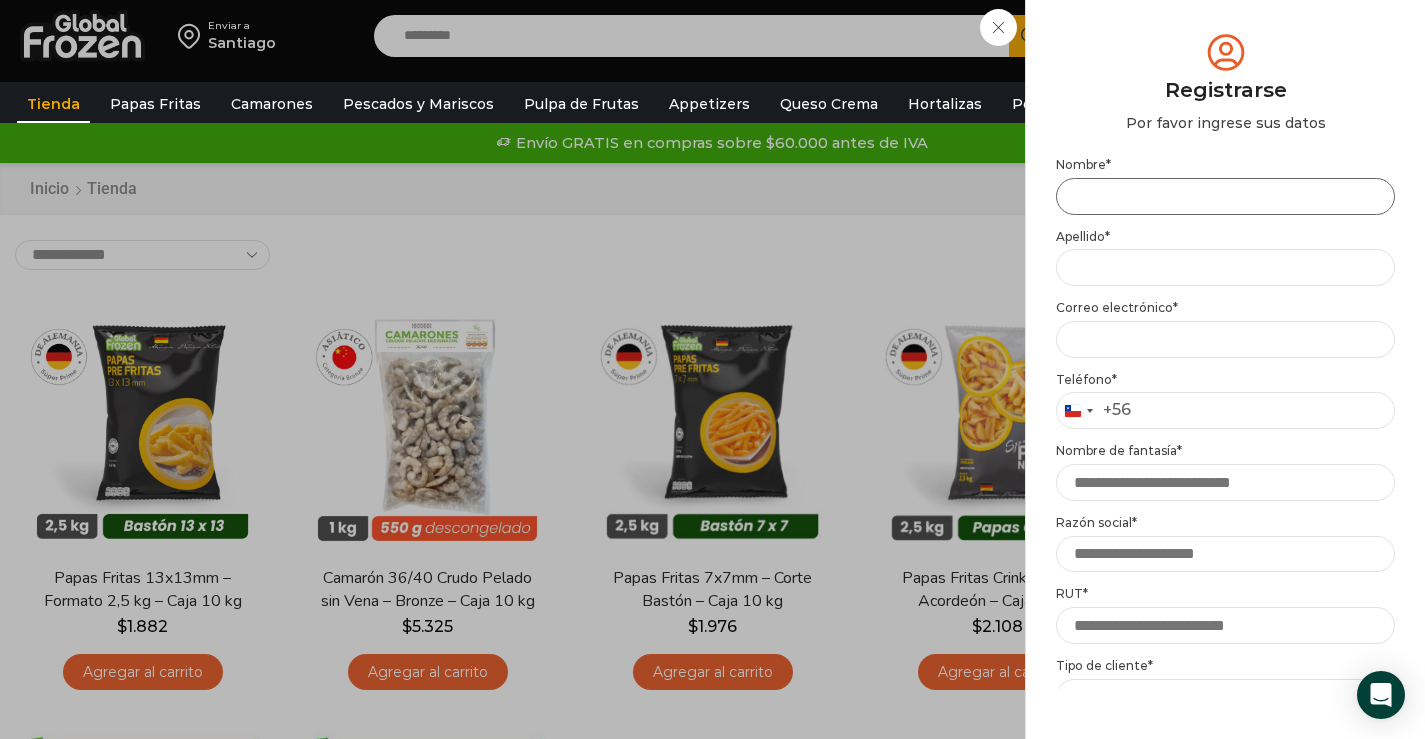 click on "Nombre  *" at bounding box center (1225, 196) 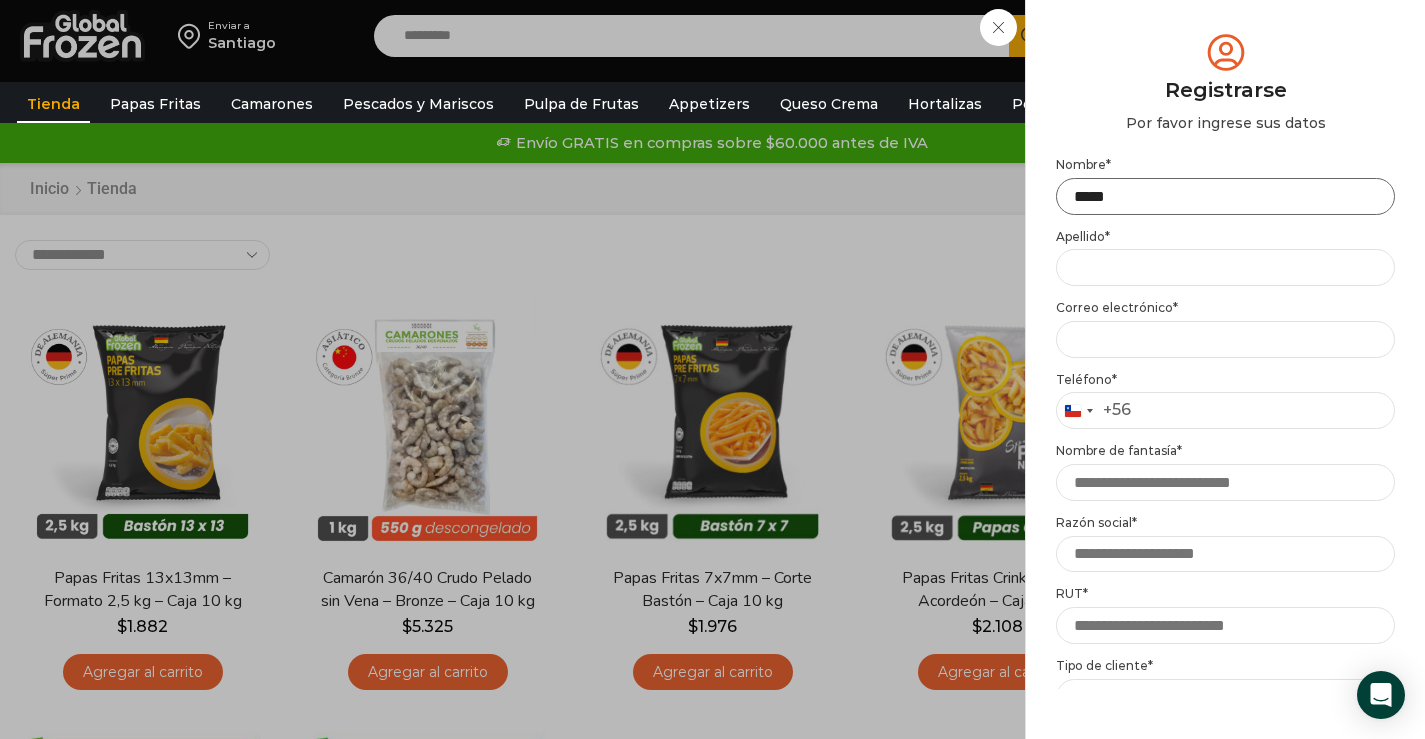 type on "****" 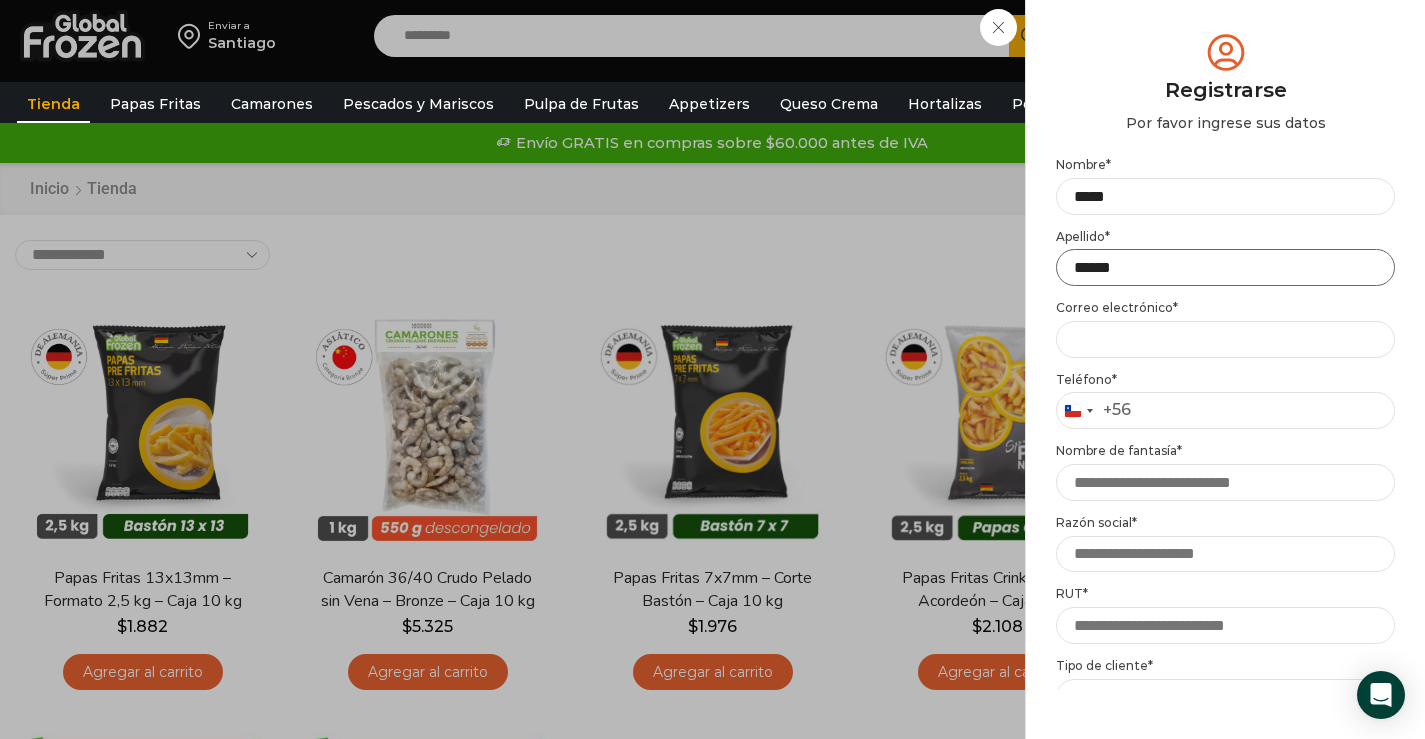 type on "******" 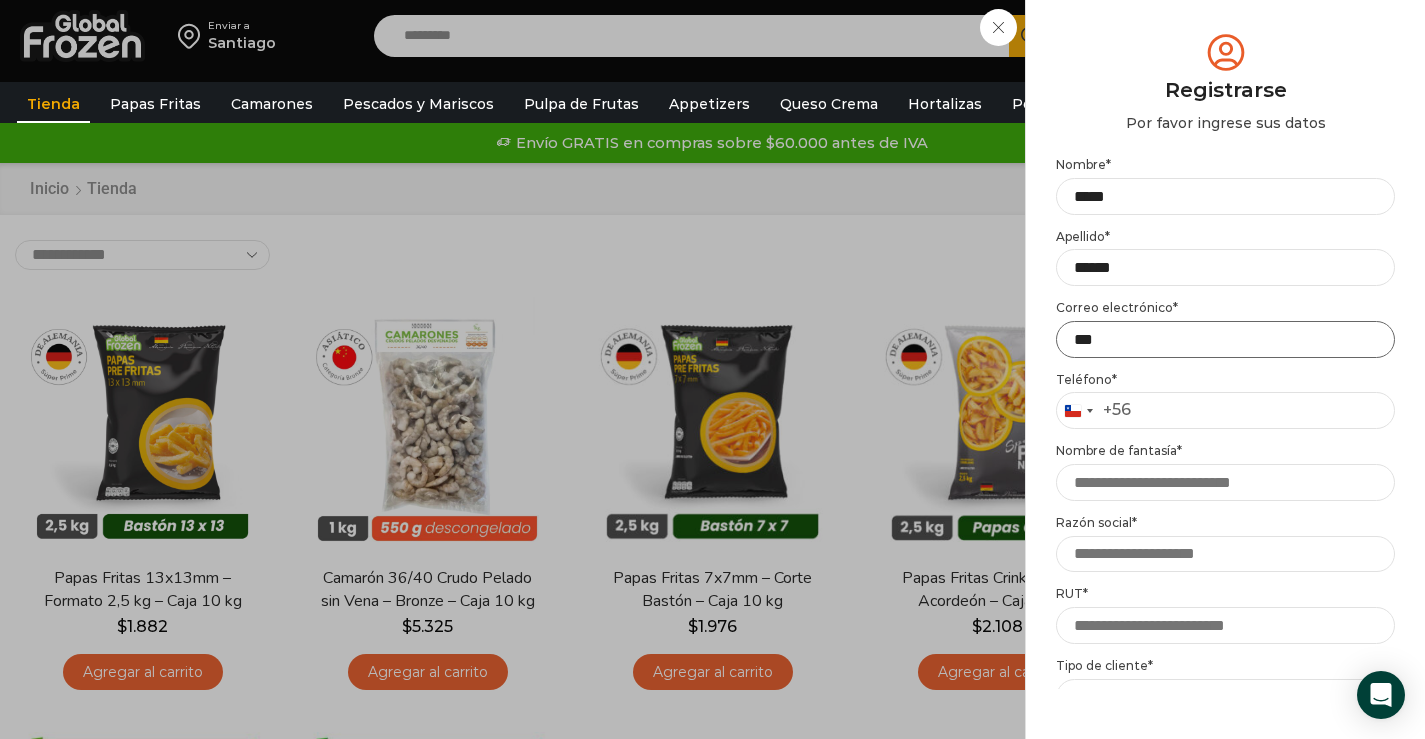 type on "**********" 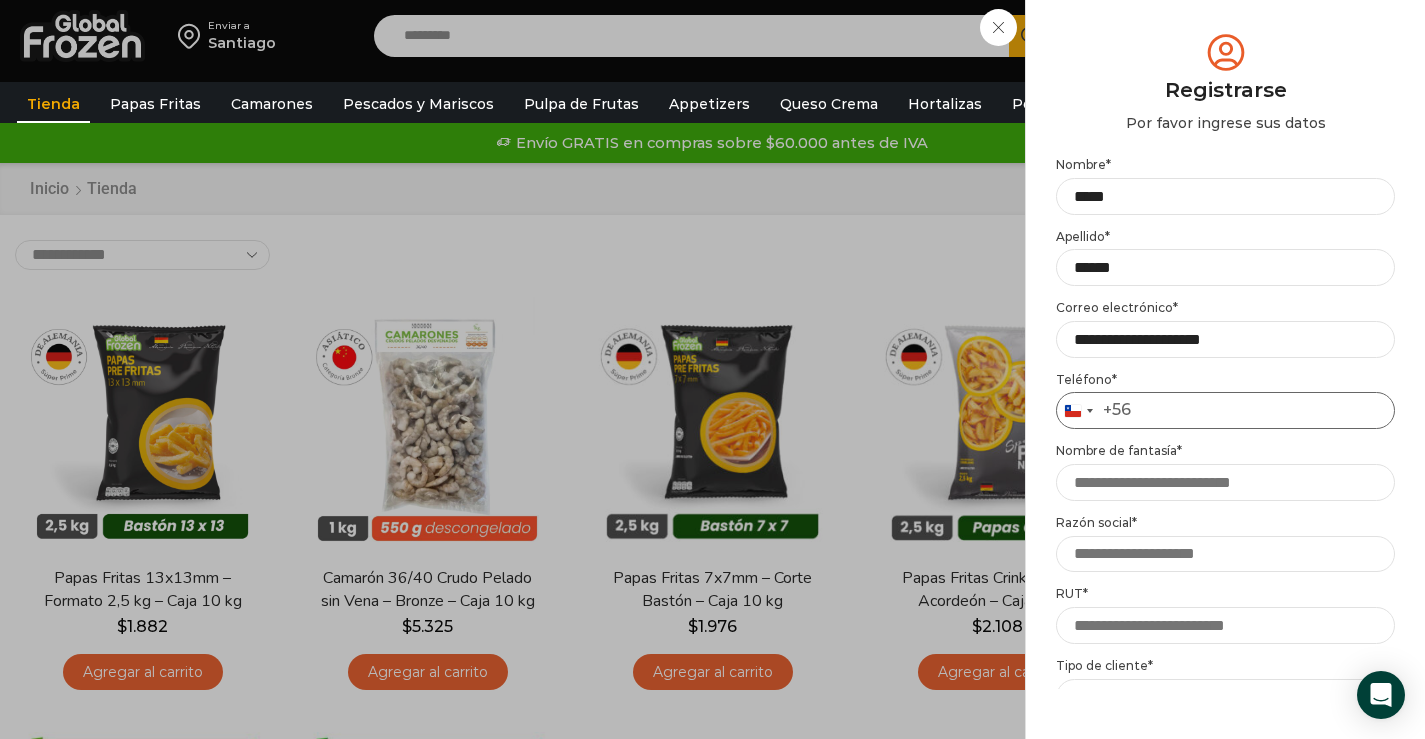 click on "Teléfono  *" at bounding box center (1225, 410) 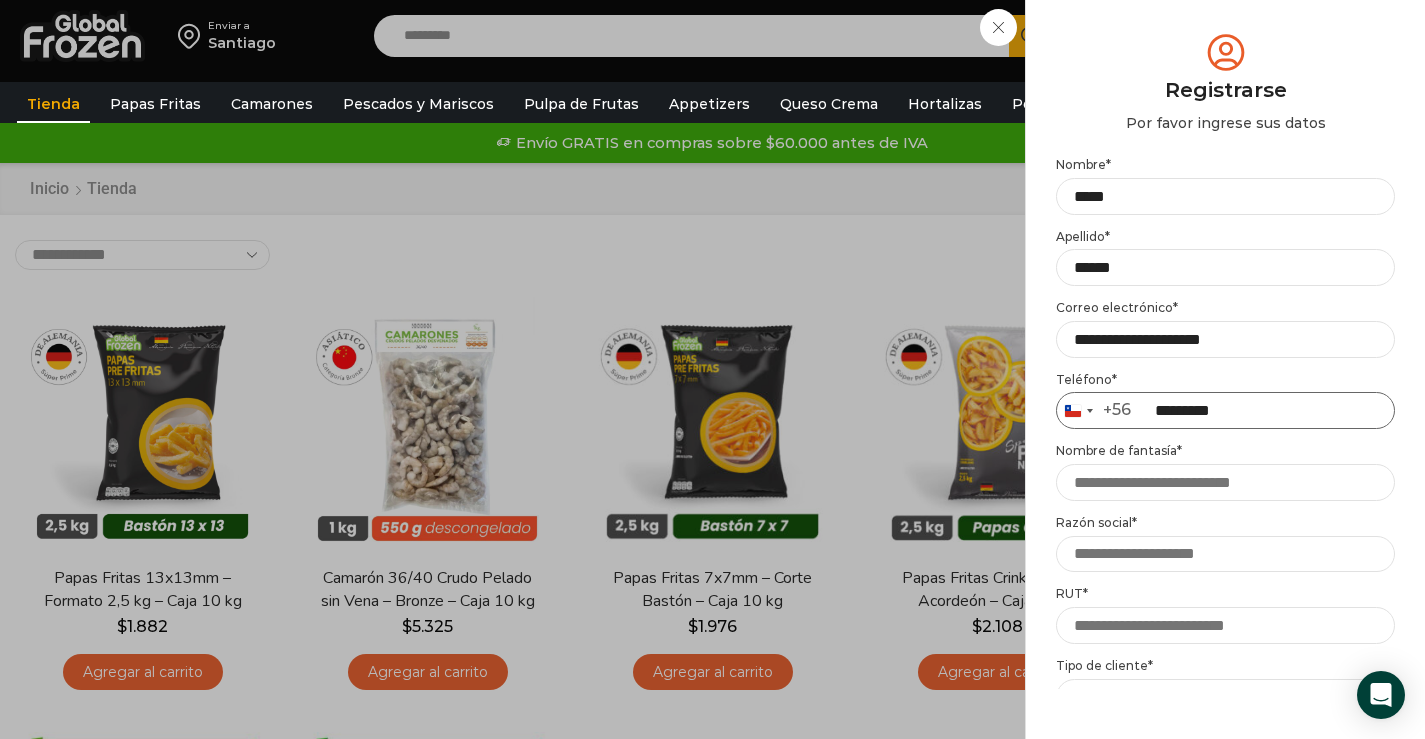 type on "*********" 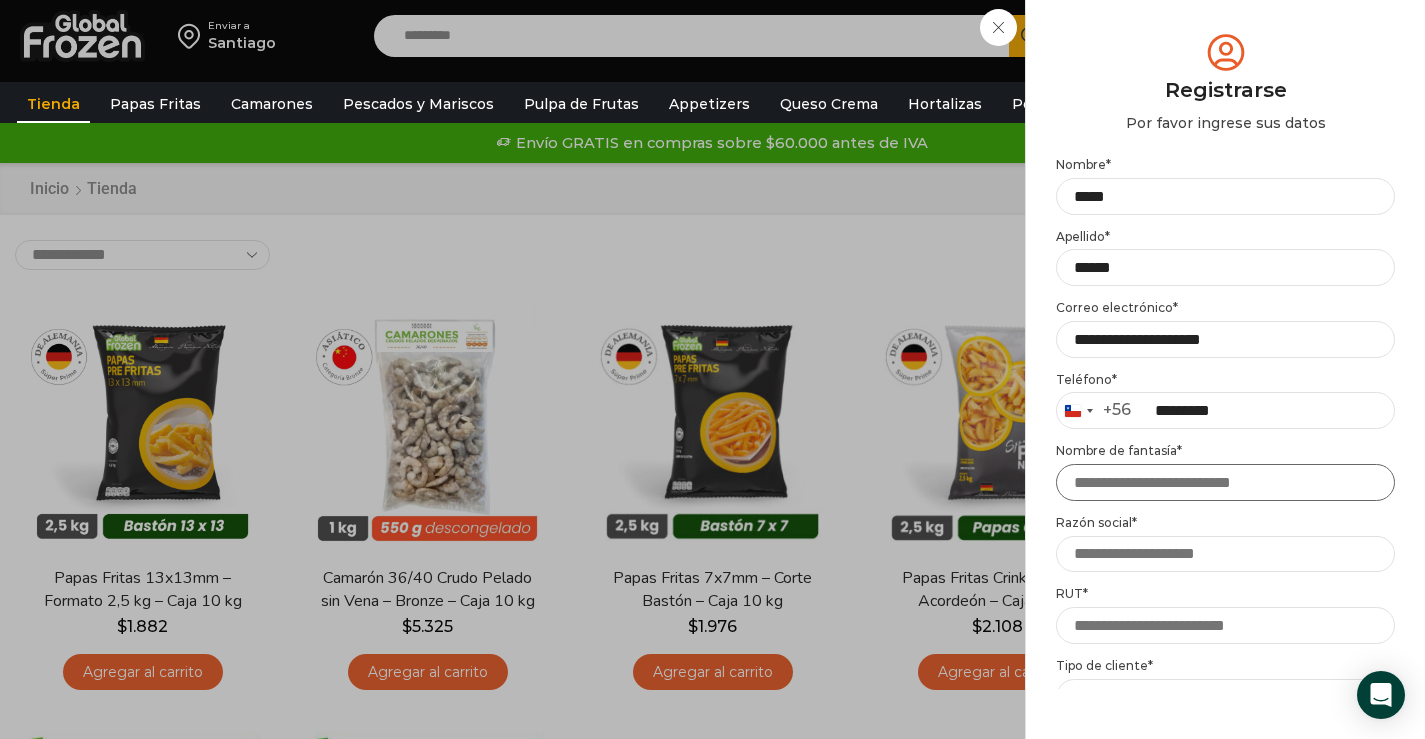 click on "Nombre de fantasía  *" at bounding box center [1225, 482] 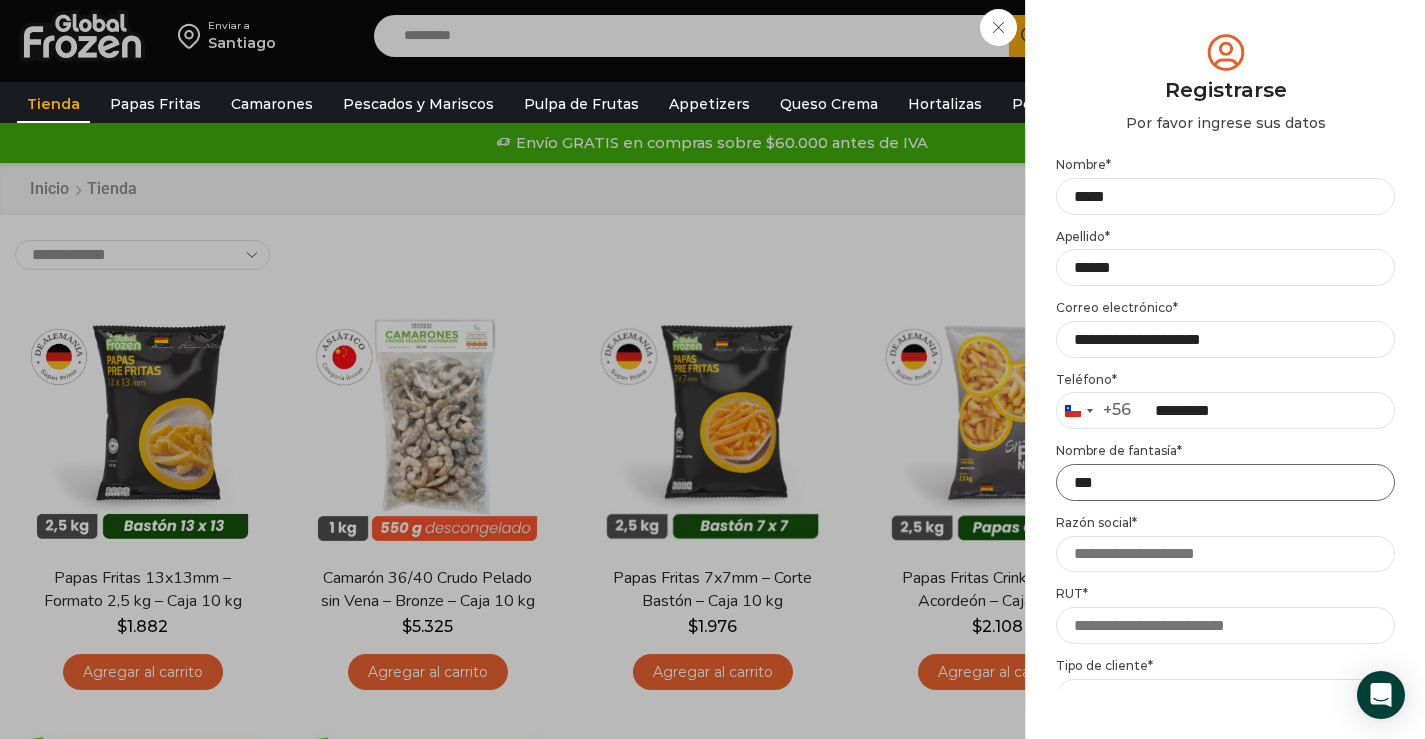 type on "***" 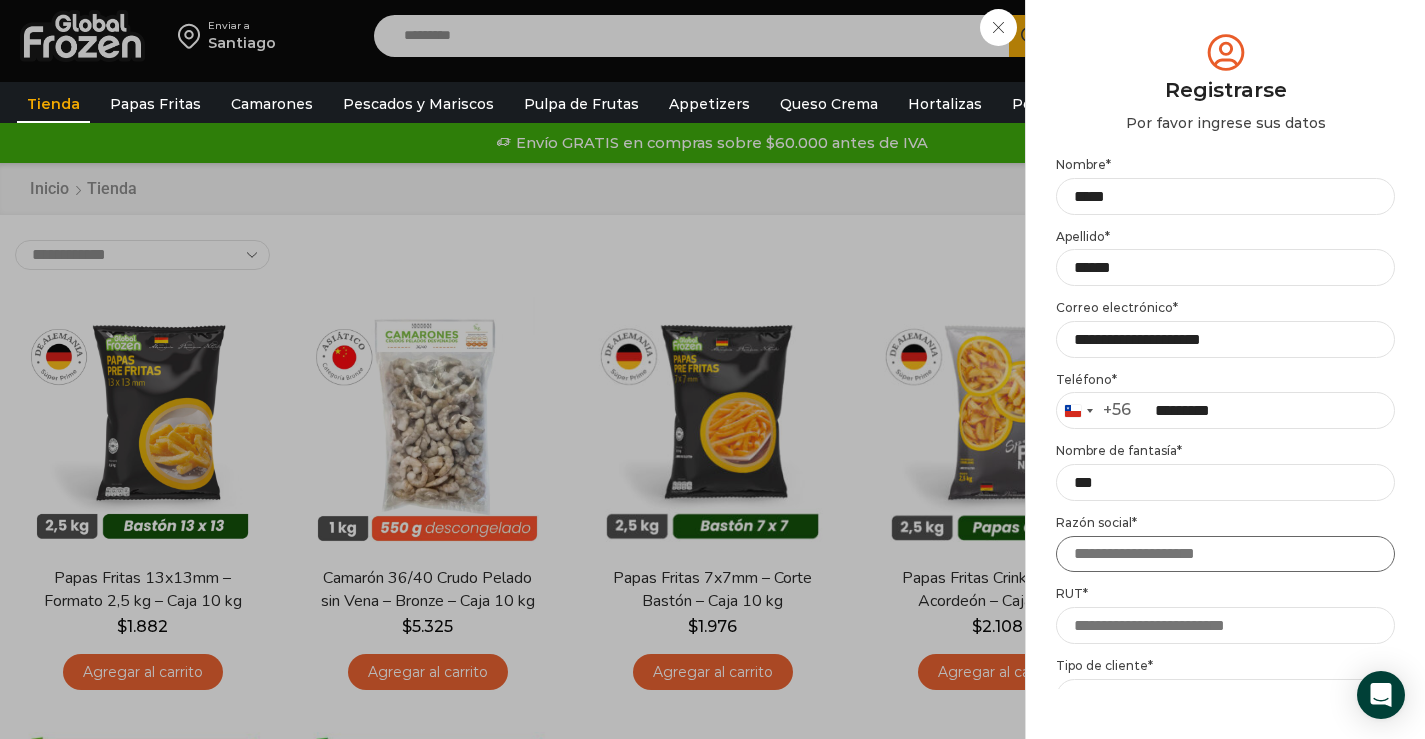 click on "Razón social  *" at bounding box center (1225, 554) 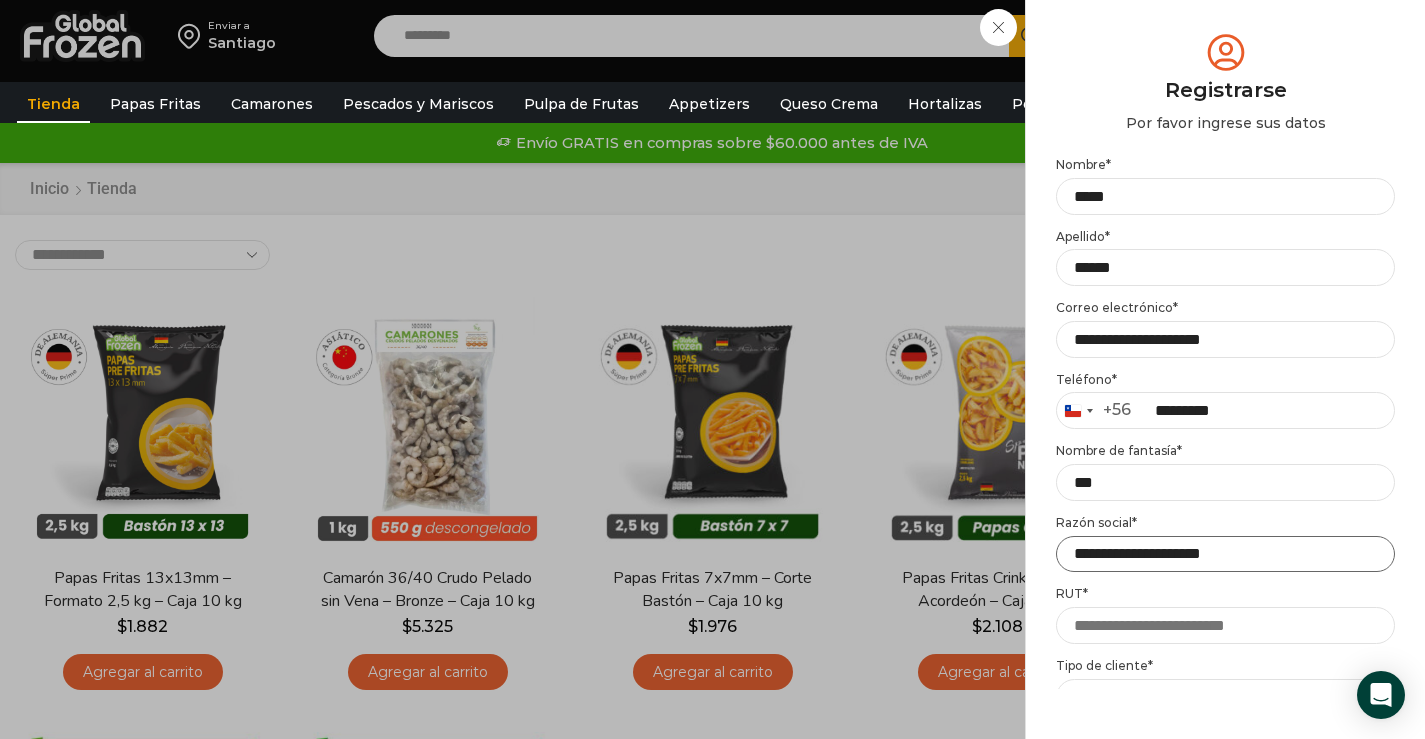 type on "**********" 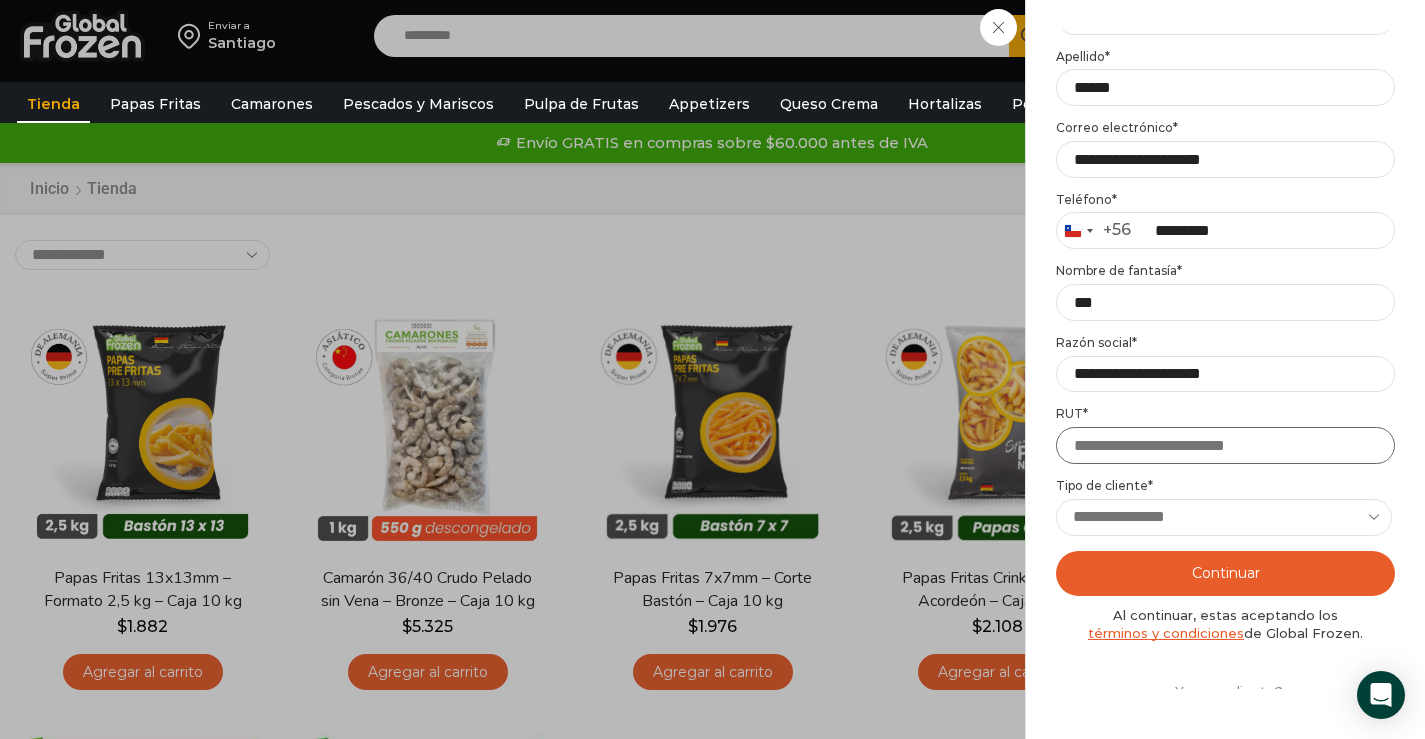 scroll, scrollTop: 200, scrollLeft: 0, axis: vertical 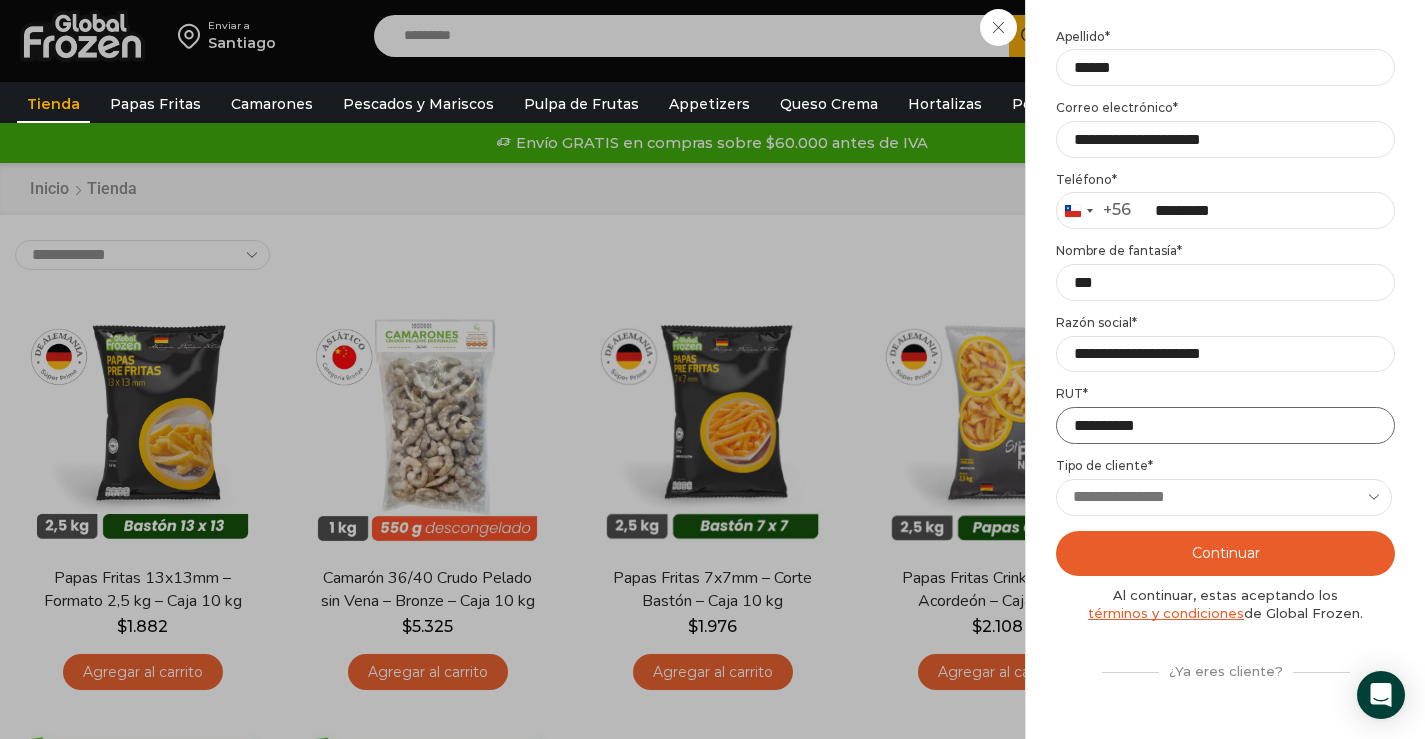 type on "**********" 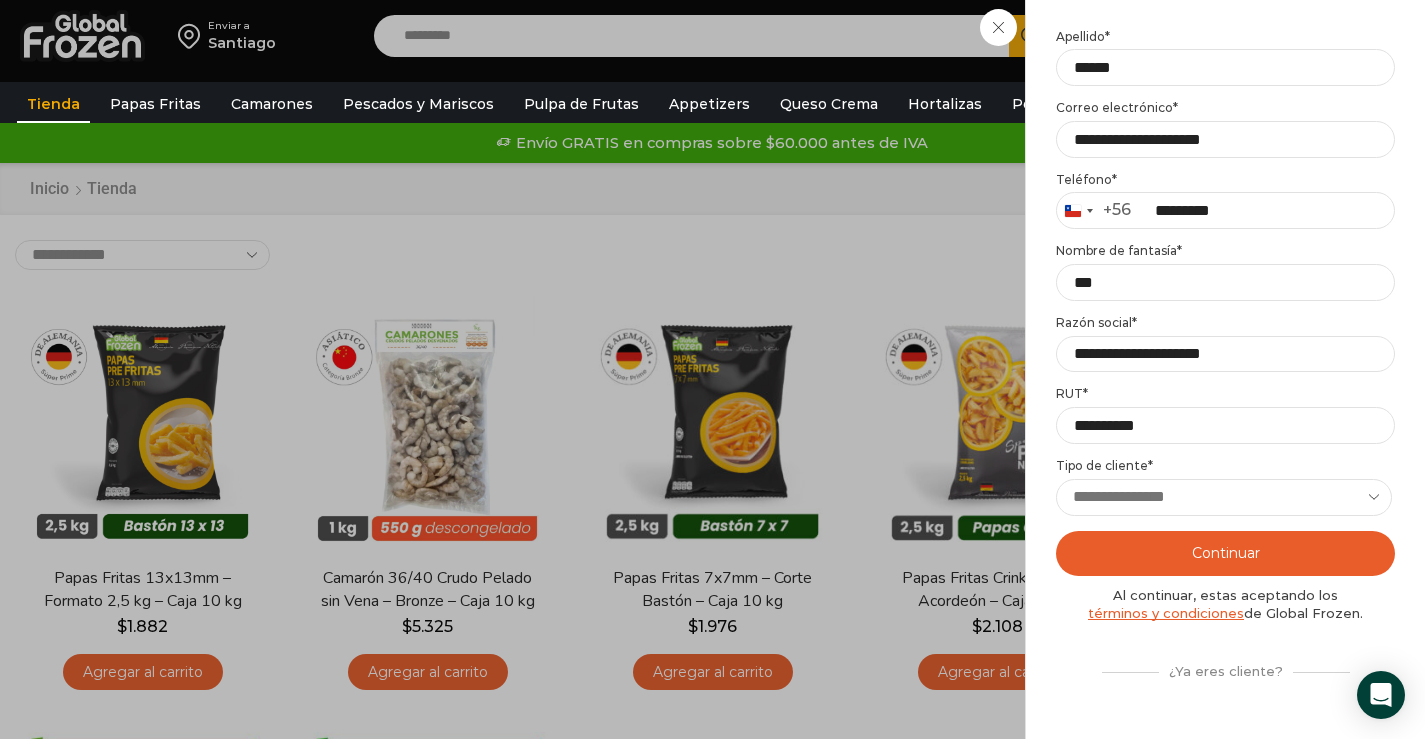 click on "**********" at bounding box center [1224, 497] 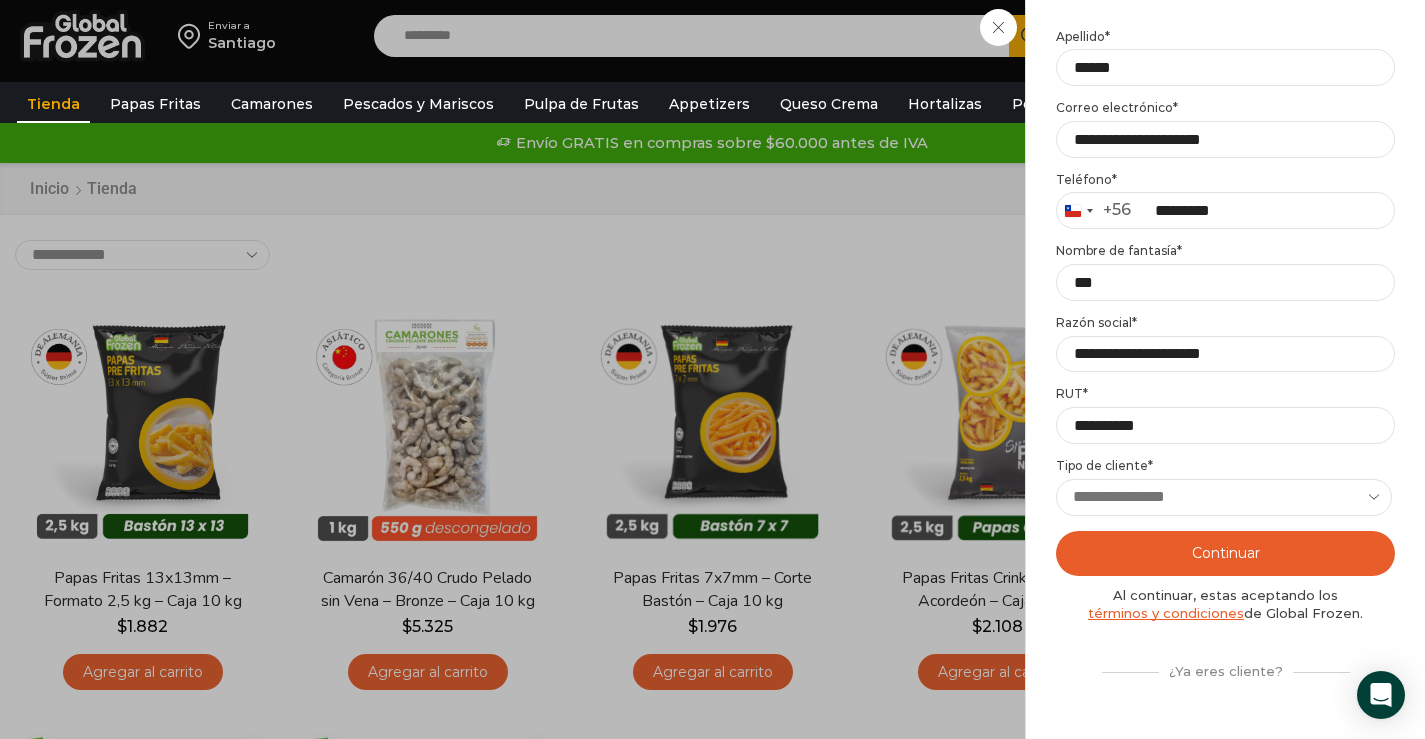 select on "**********" 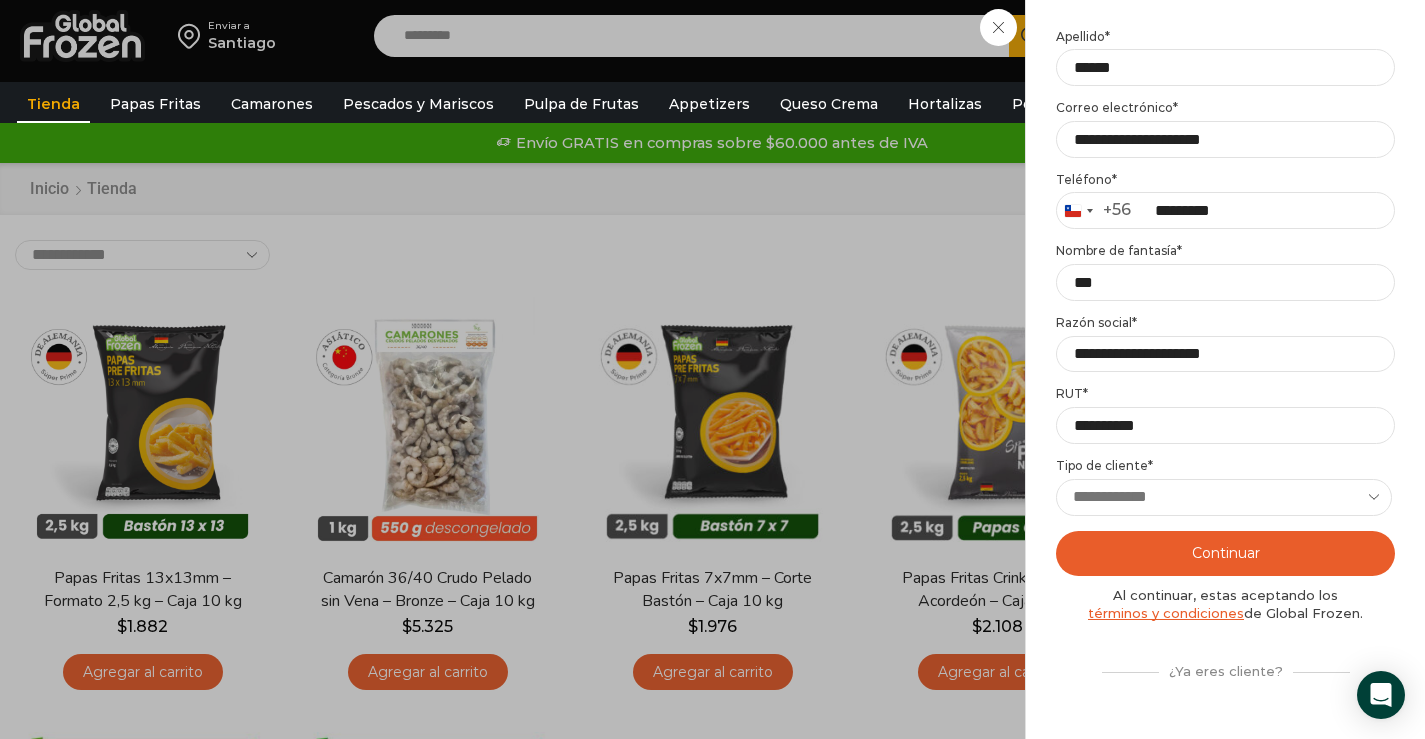 click on "**********" at bounding box center (1224, 497) 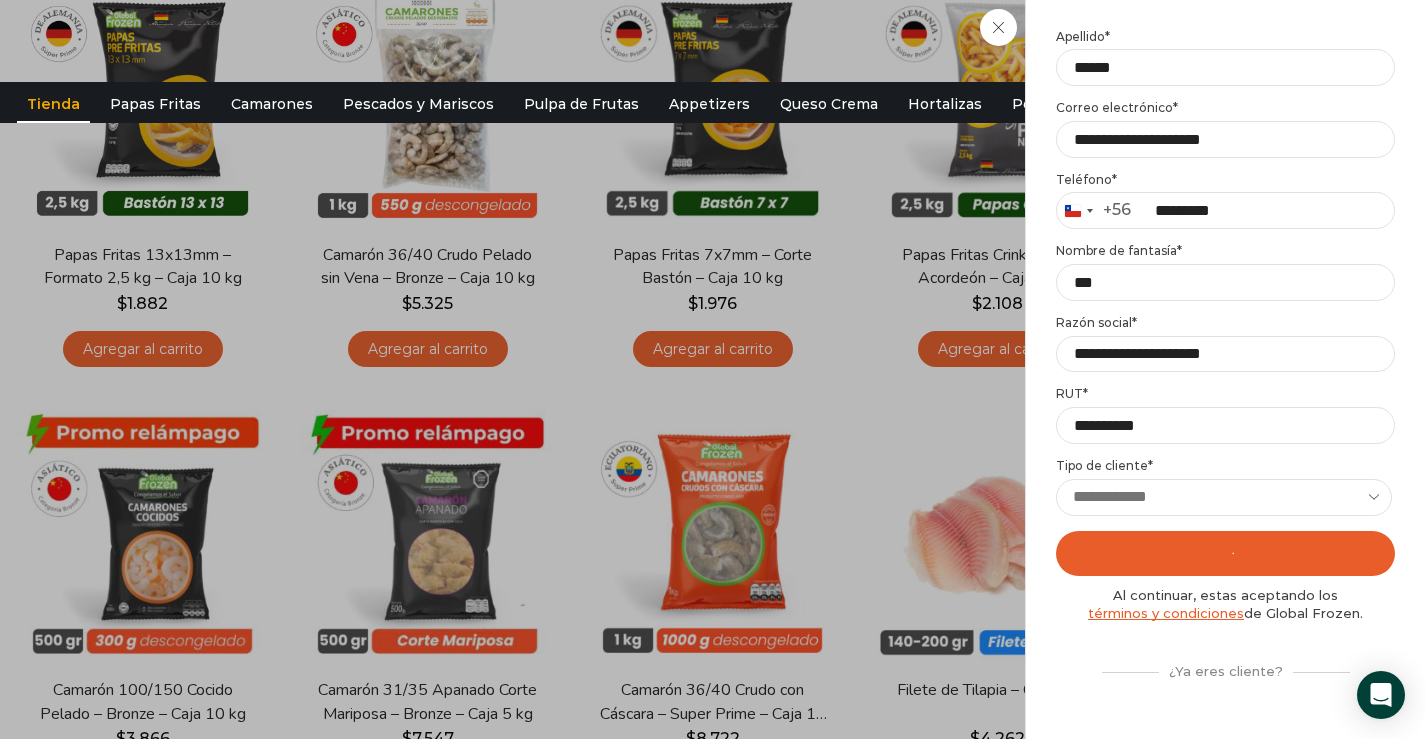 scroll, scrollTop: 333, scrollLeft: 0, axis: vertical 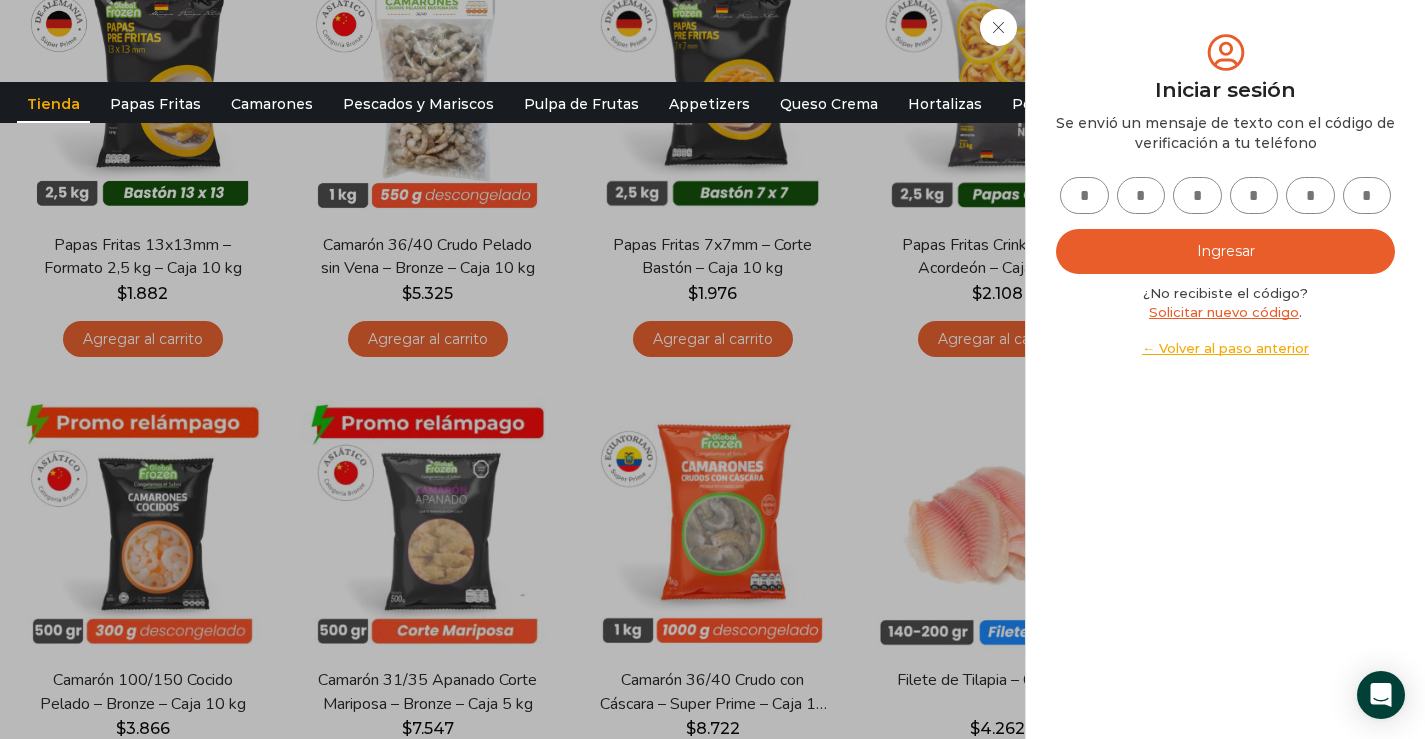 click at bounding box center [1084, 195] 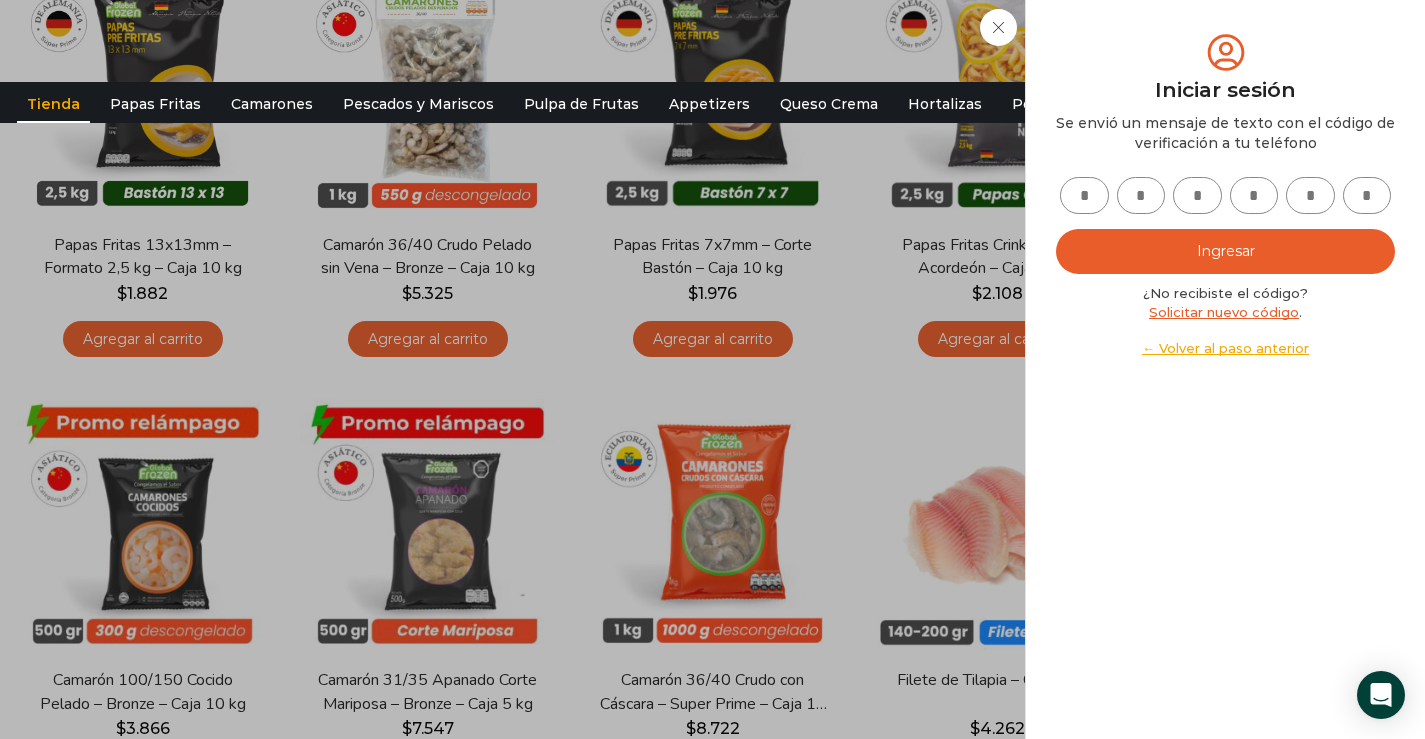 click at bounding box center (1084, 195) 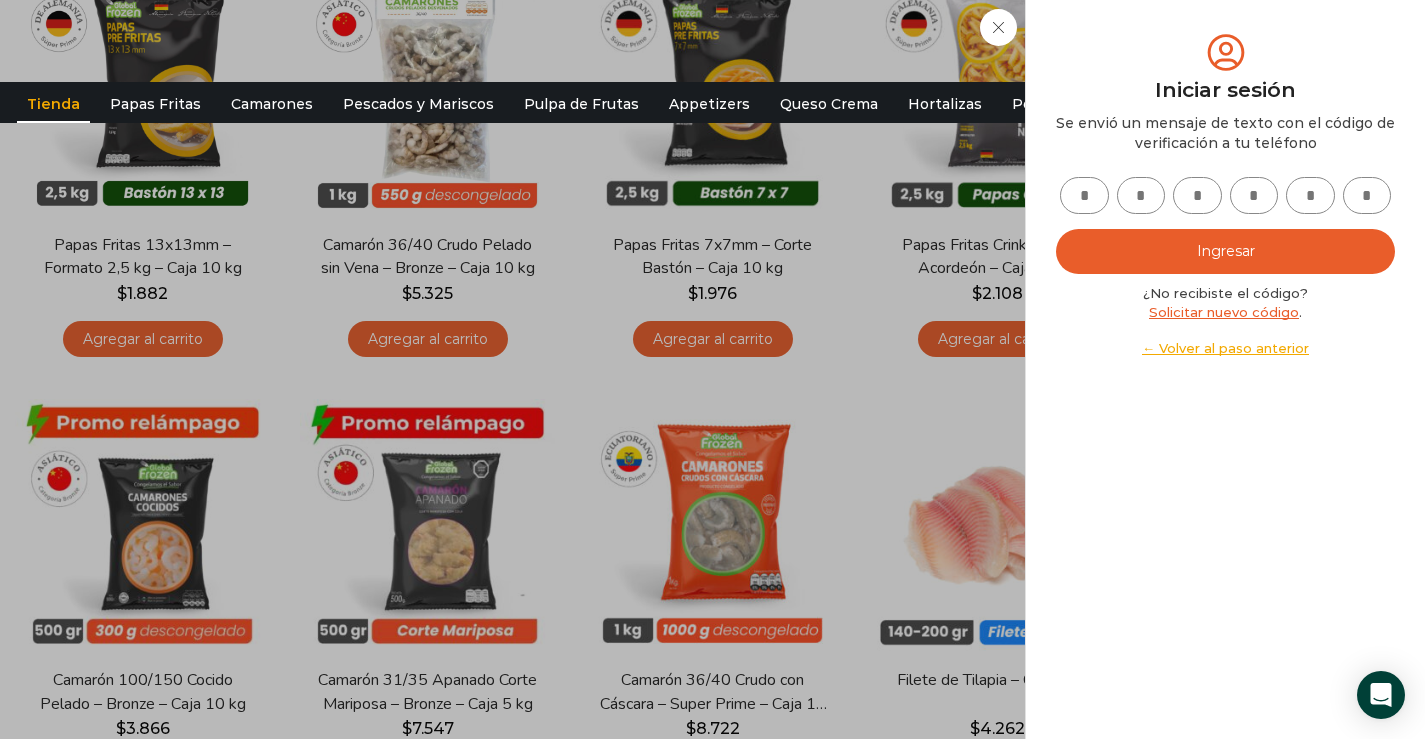 type on "*" 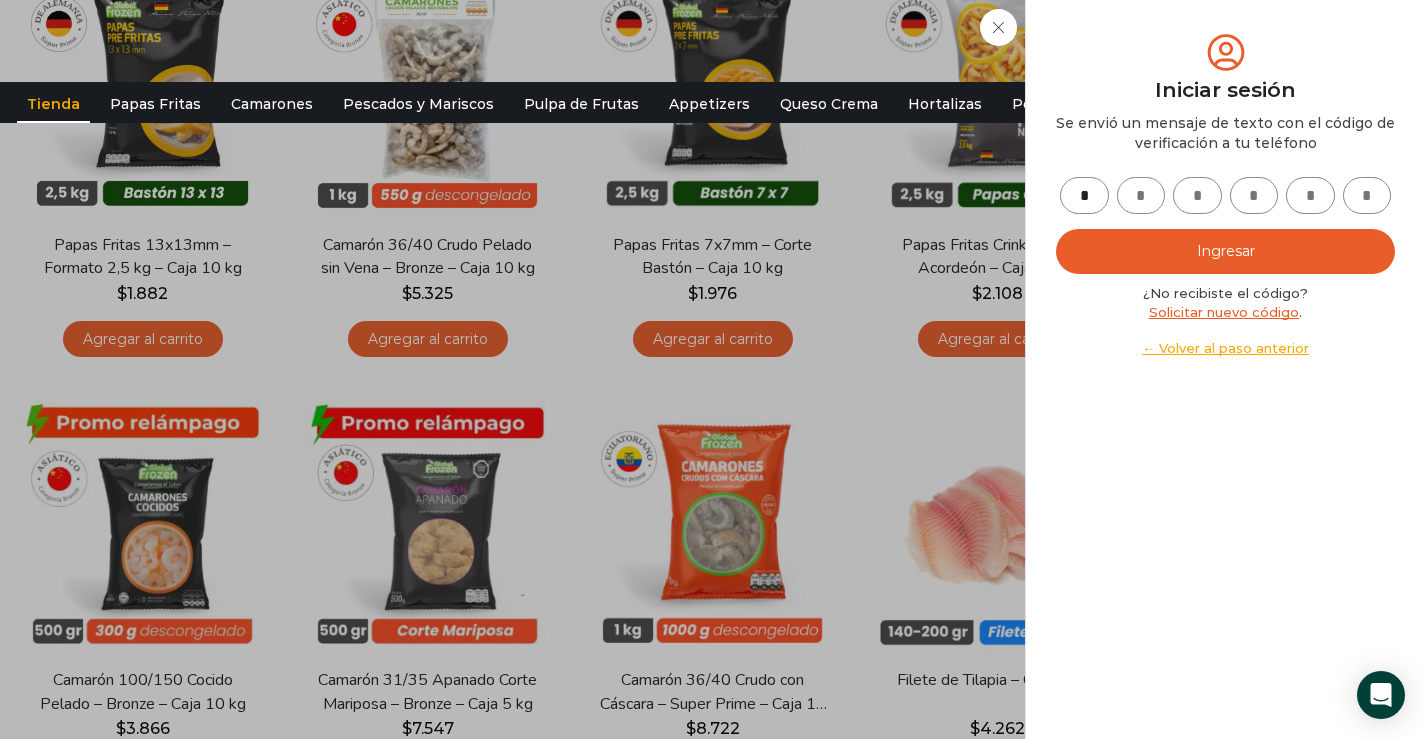 type on "*" 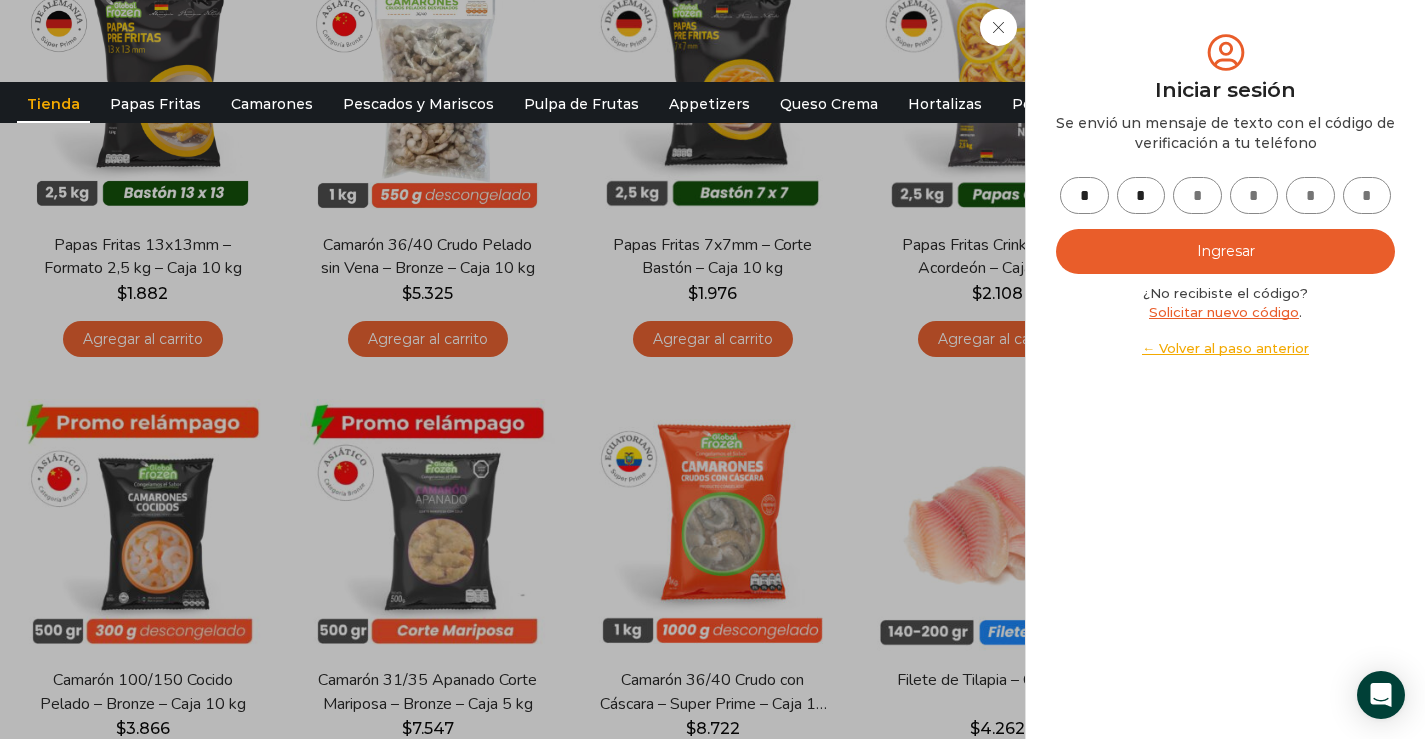 type on "*" 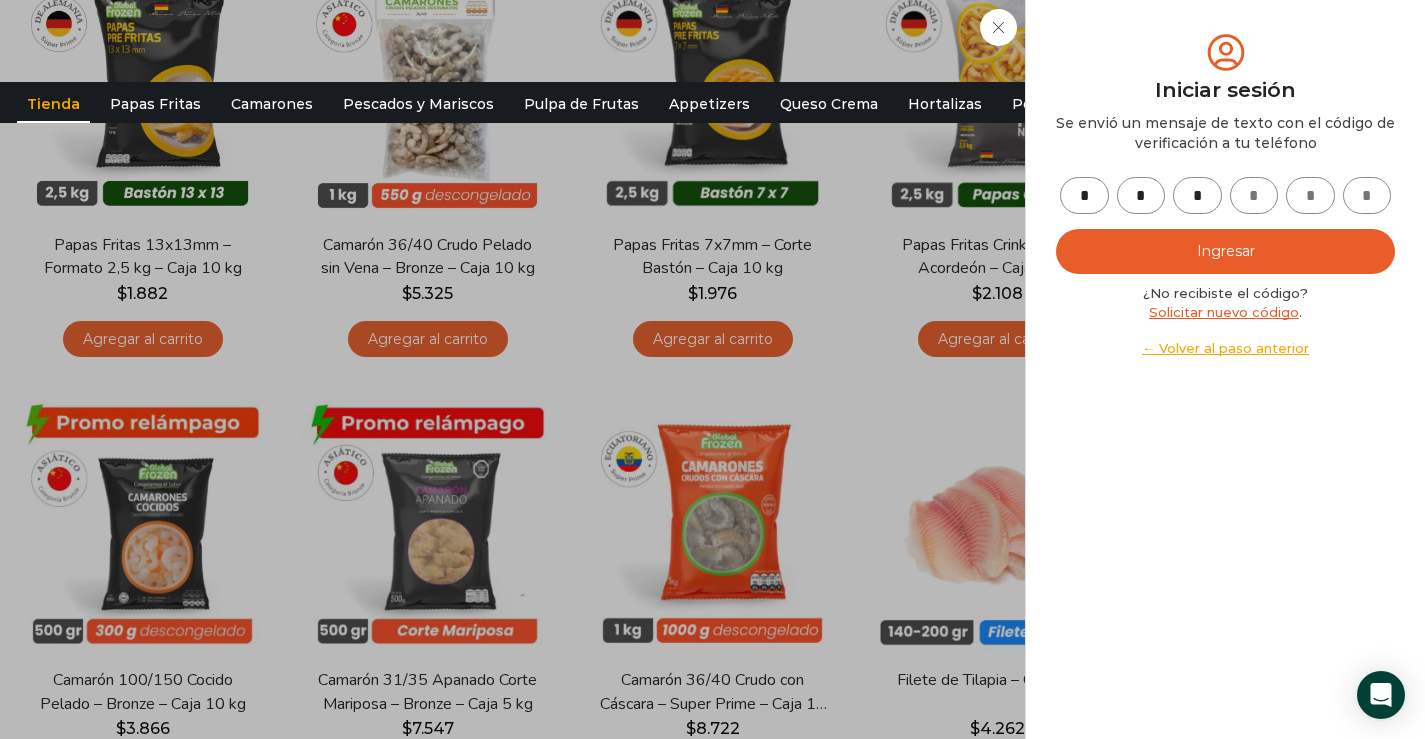 type on "*" 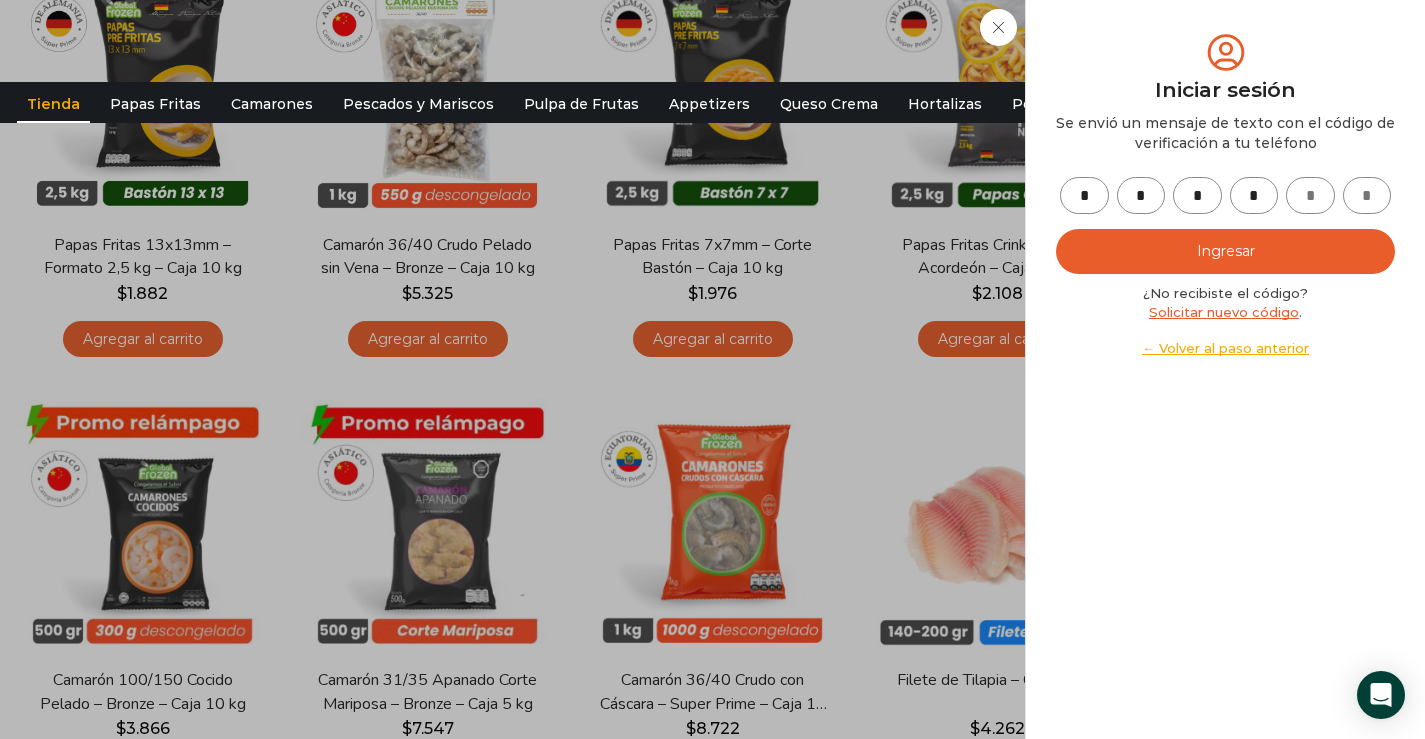 type on "*" 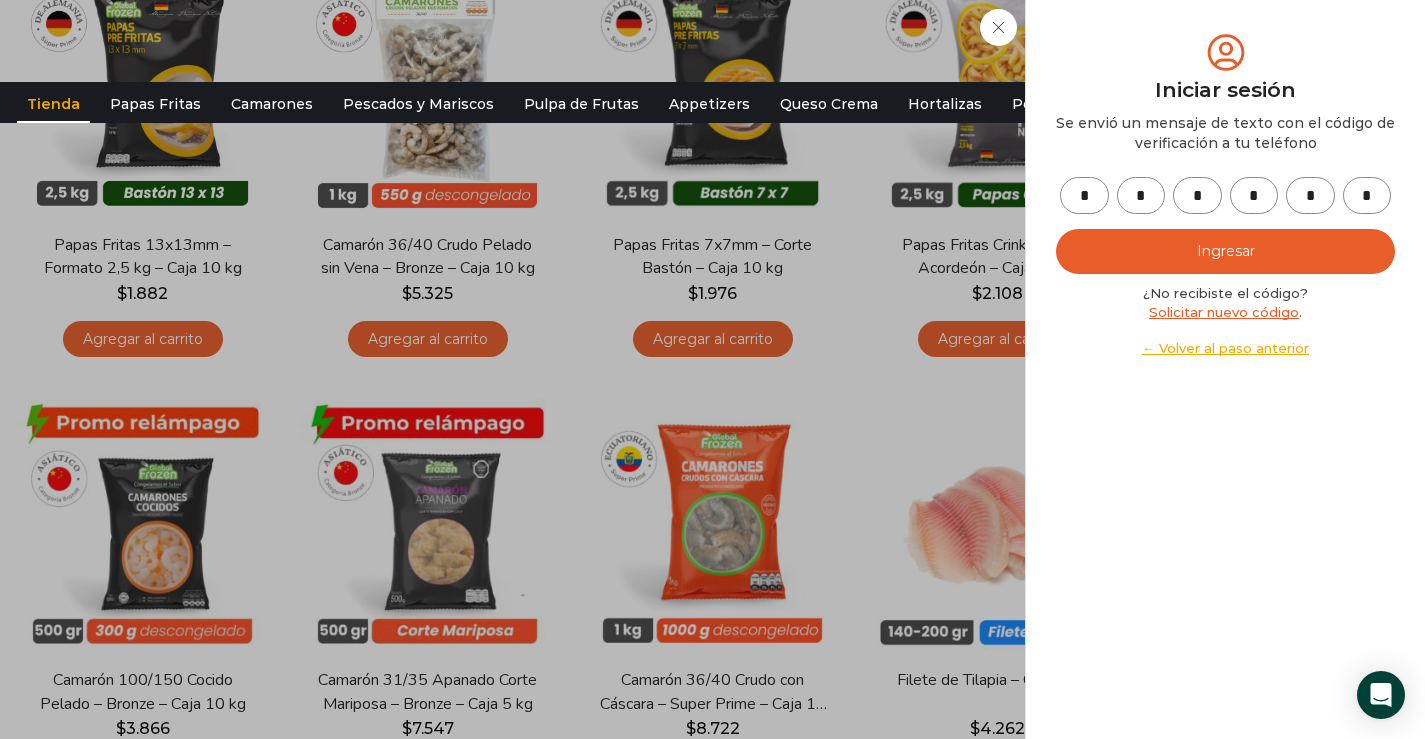 type on "*" 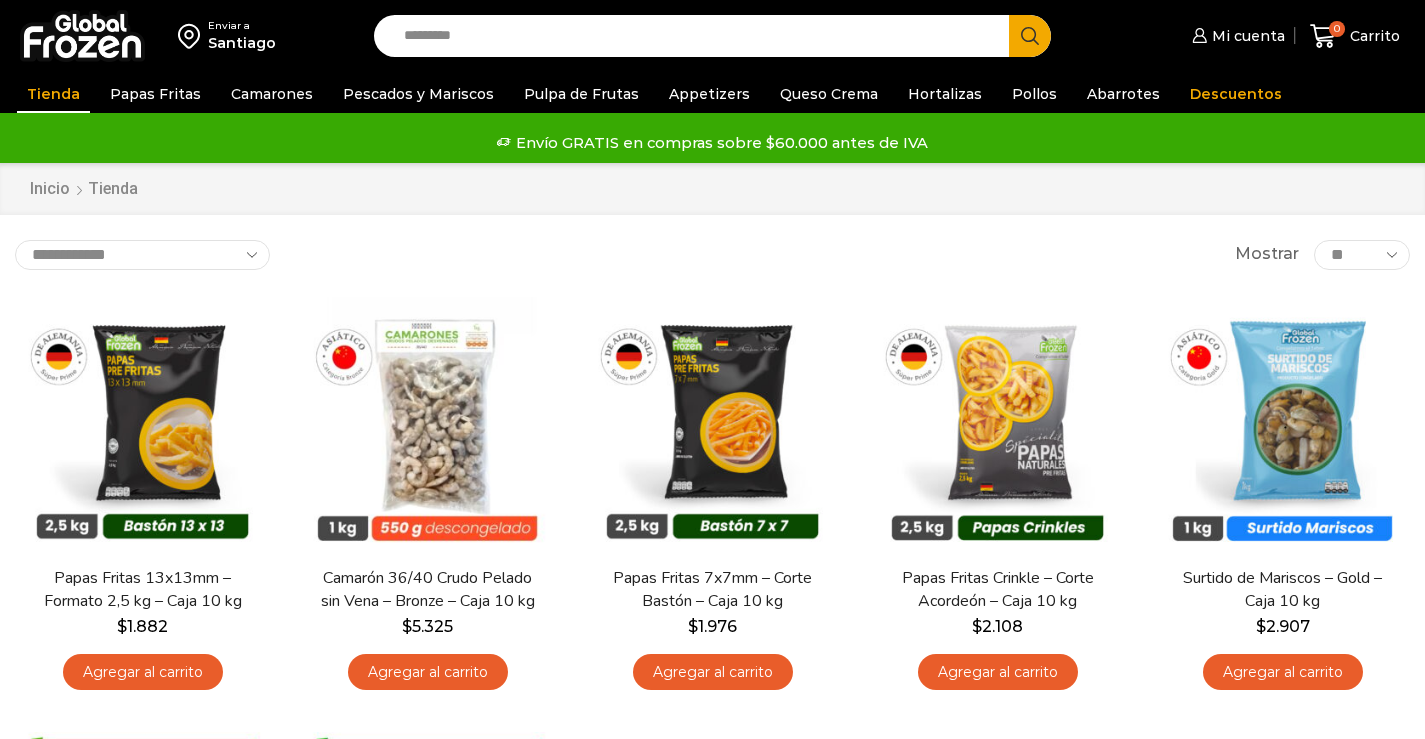 scroll, scrollTop: 0, scrollLeft: 0, axis: both 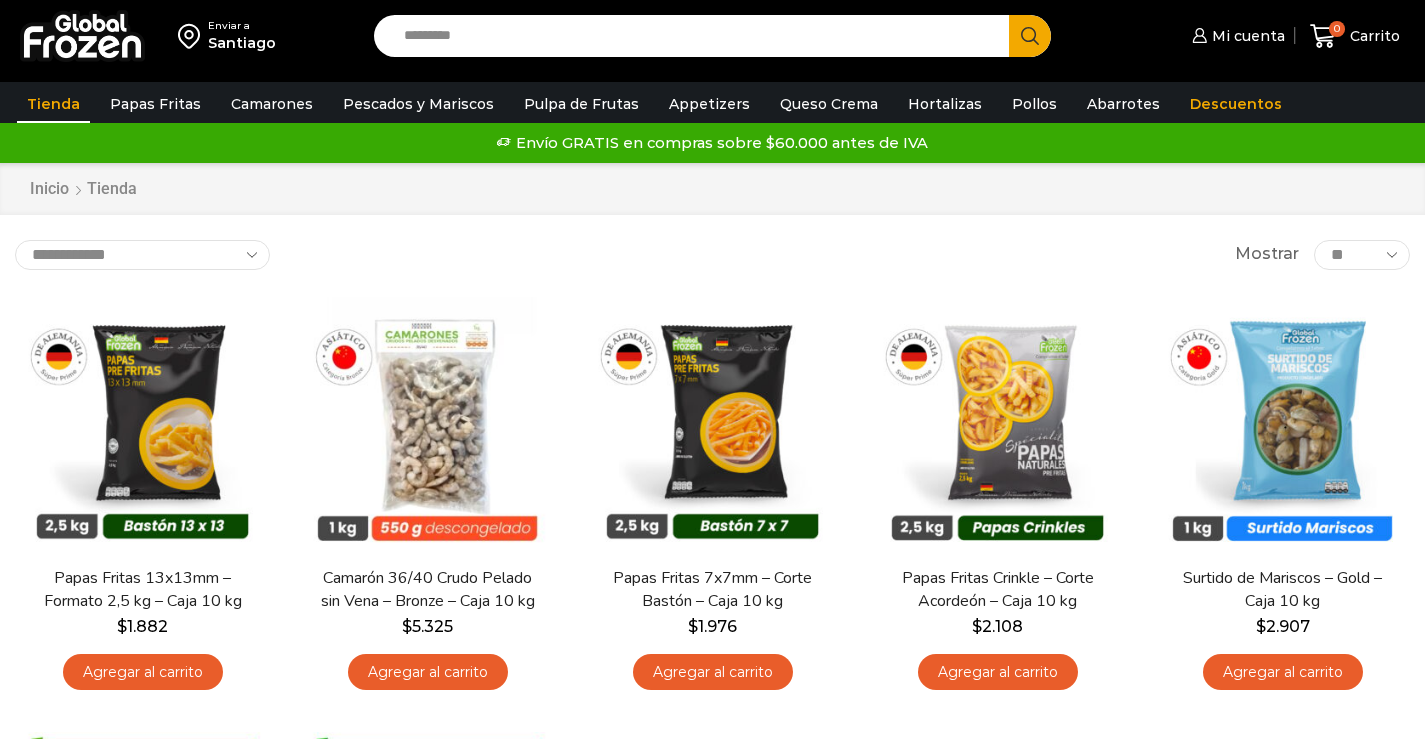 click on "Search input" at bounding box center [697, 36] 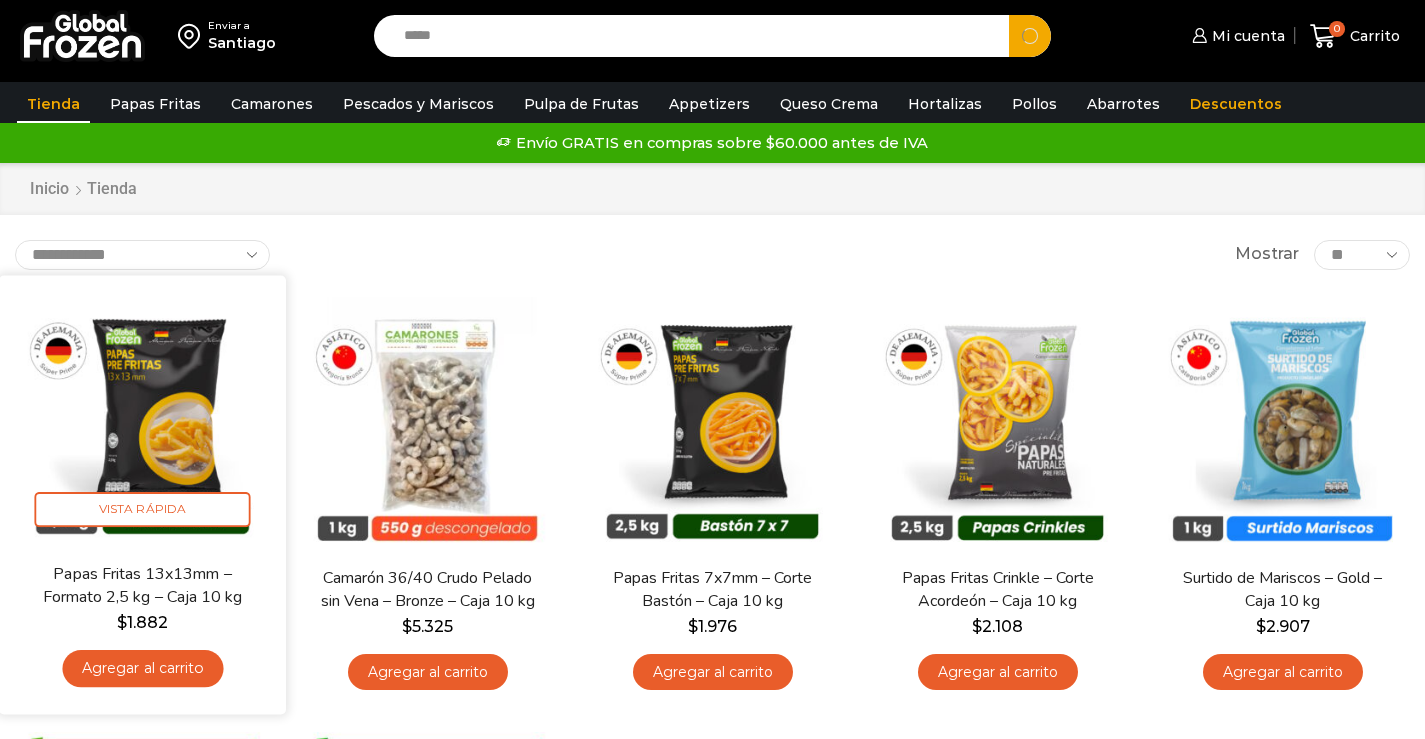 type on "*****" 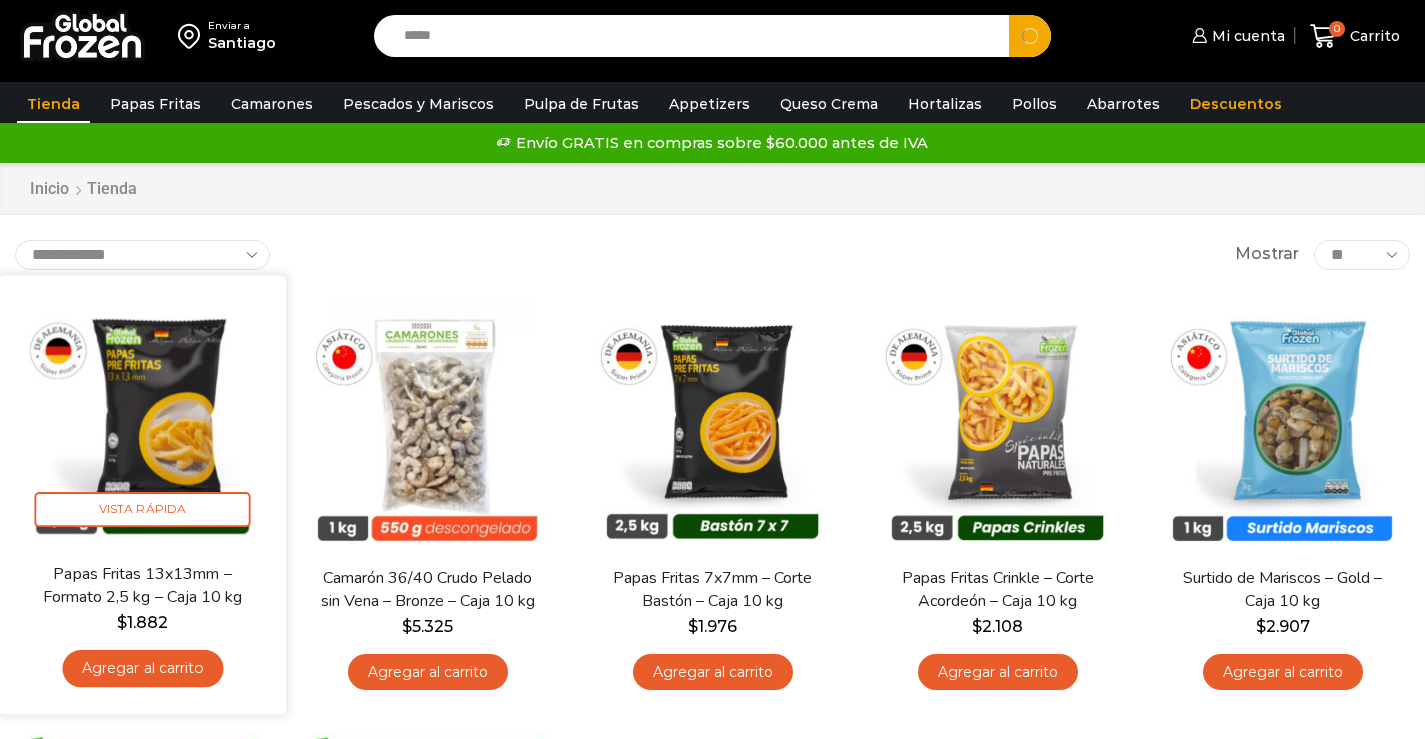 click on "Agregar al carrito" at bounding box center (142, 668) 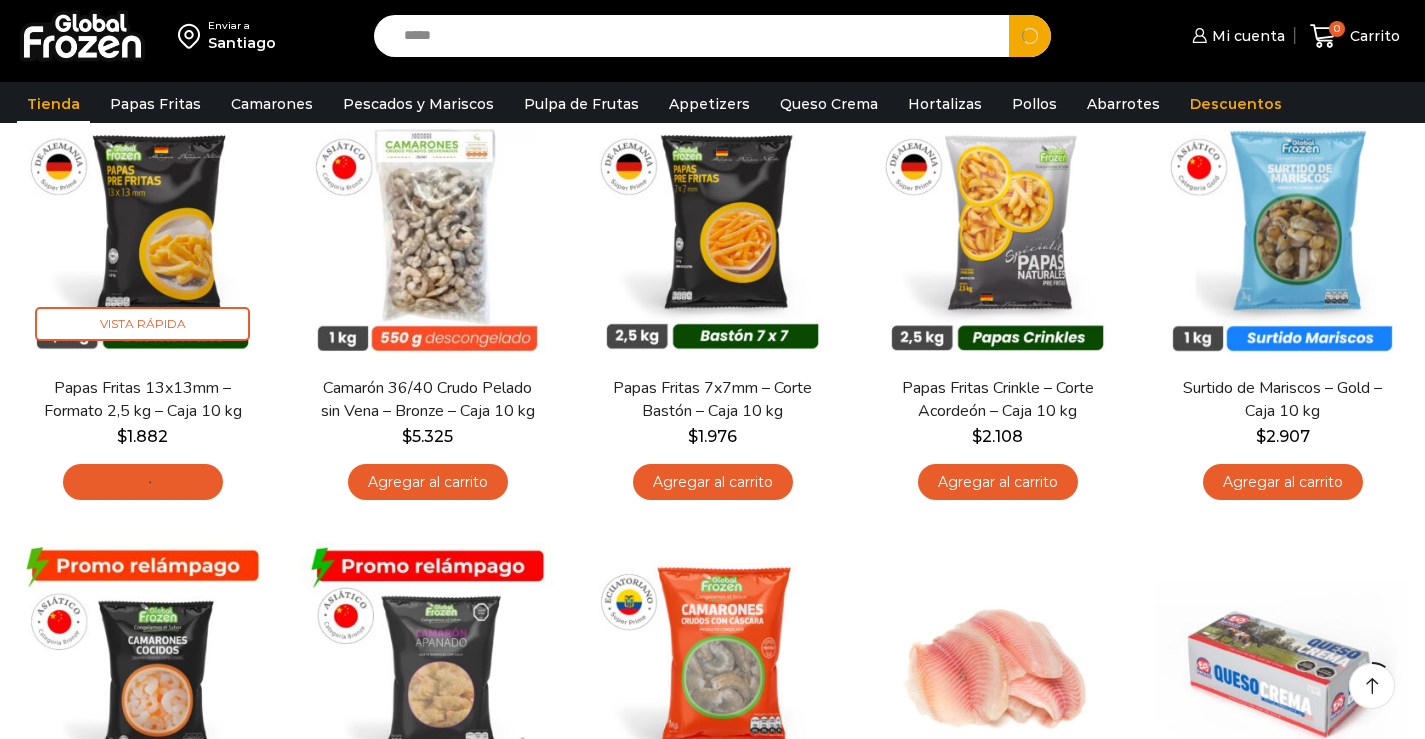 scroll, scrollTop: 0, scrollLeft: 0, axis: both 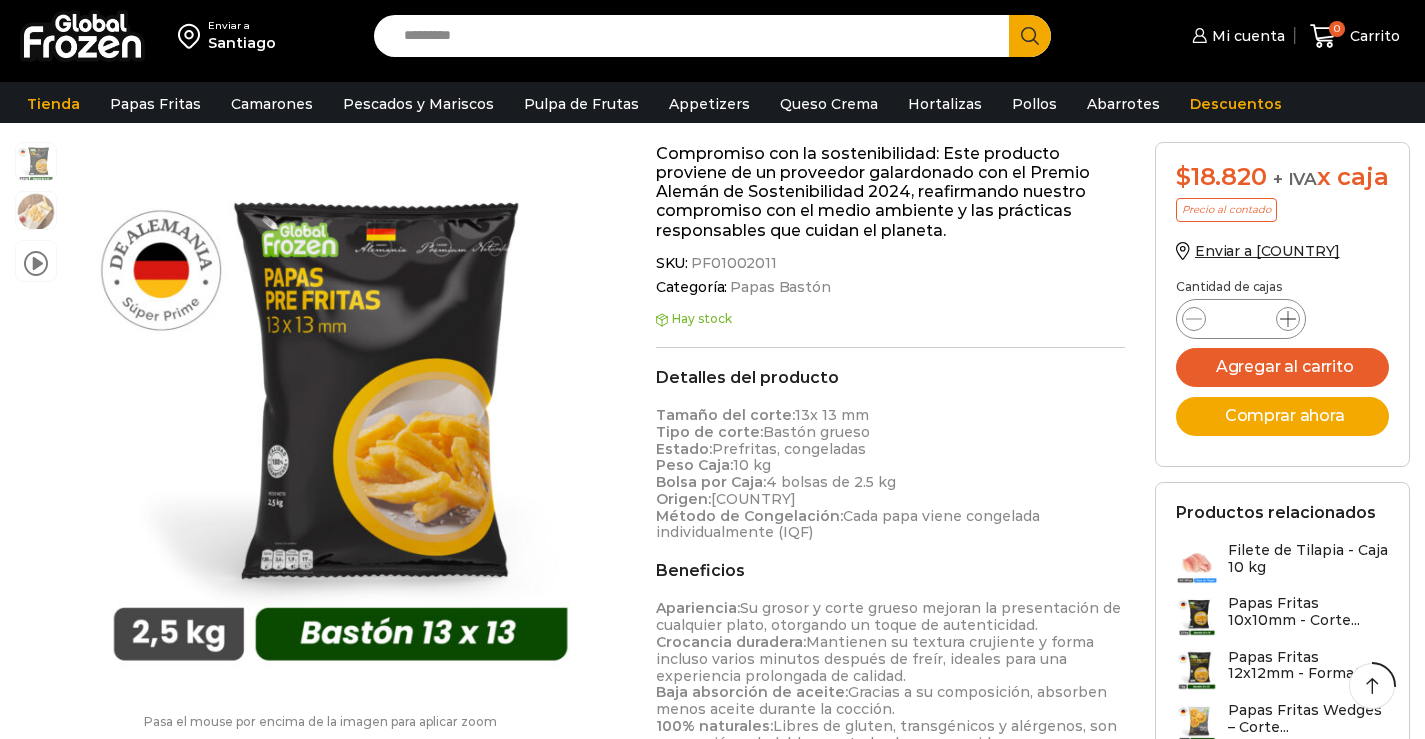 click 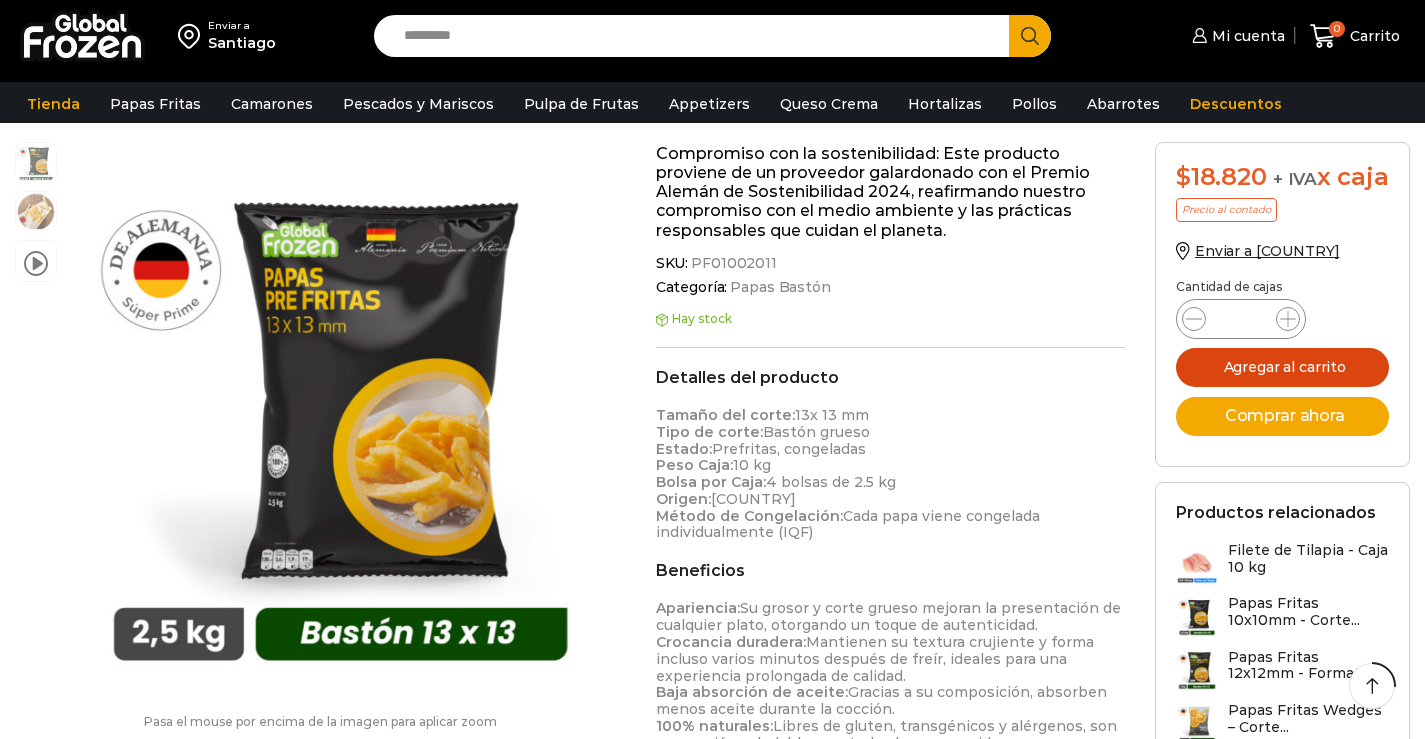 click on "Agregar al carrito" at bounding box center [1282, 367] 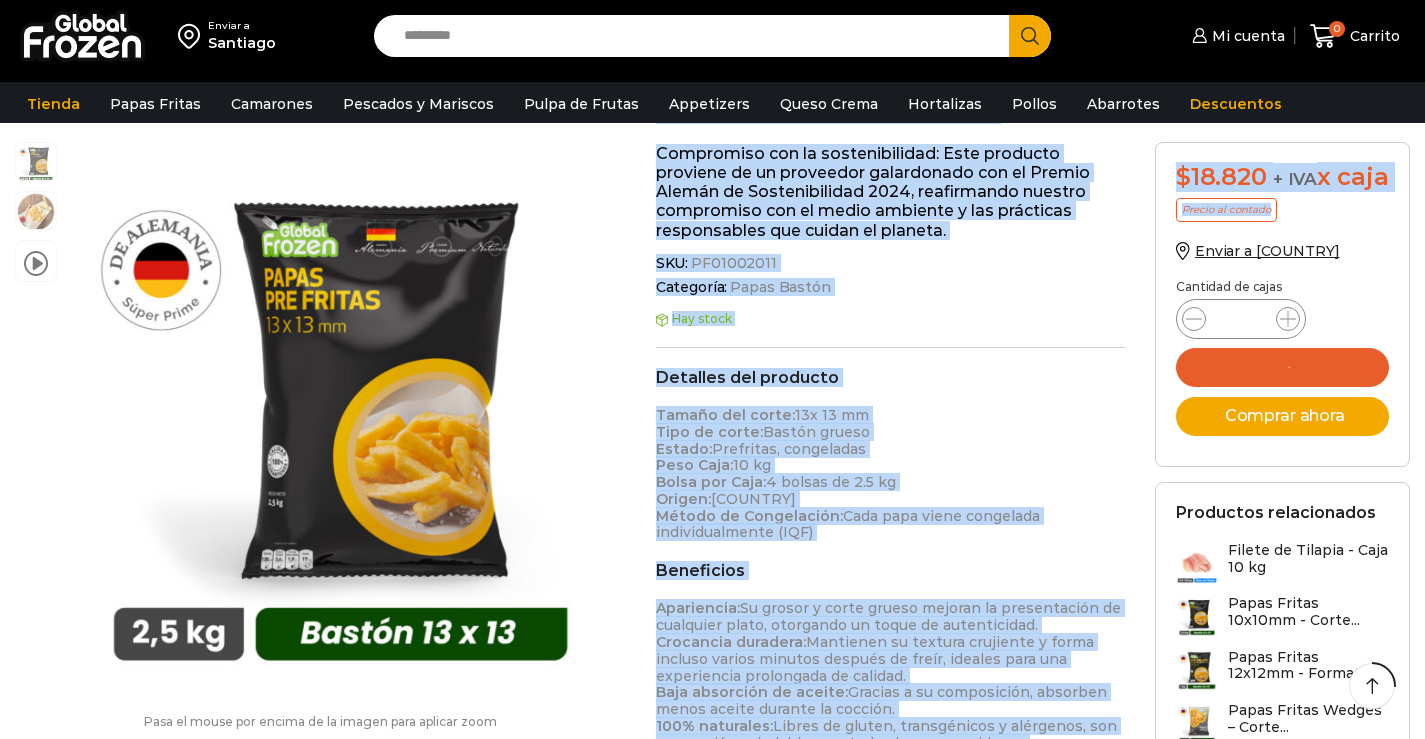 drag, startPoint x: 1349, startPoint y: 236, endPoint x: 579, endPoint y: -112, distance: 844.98755 